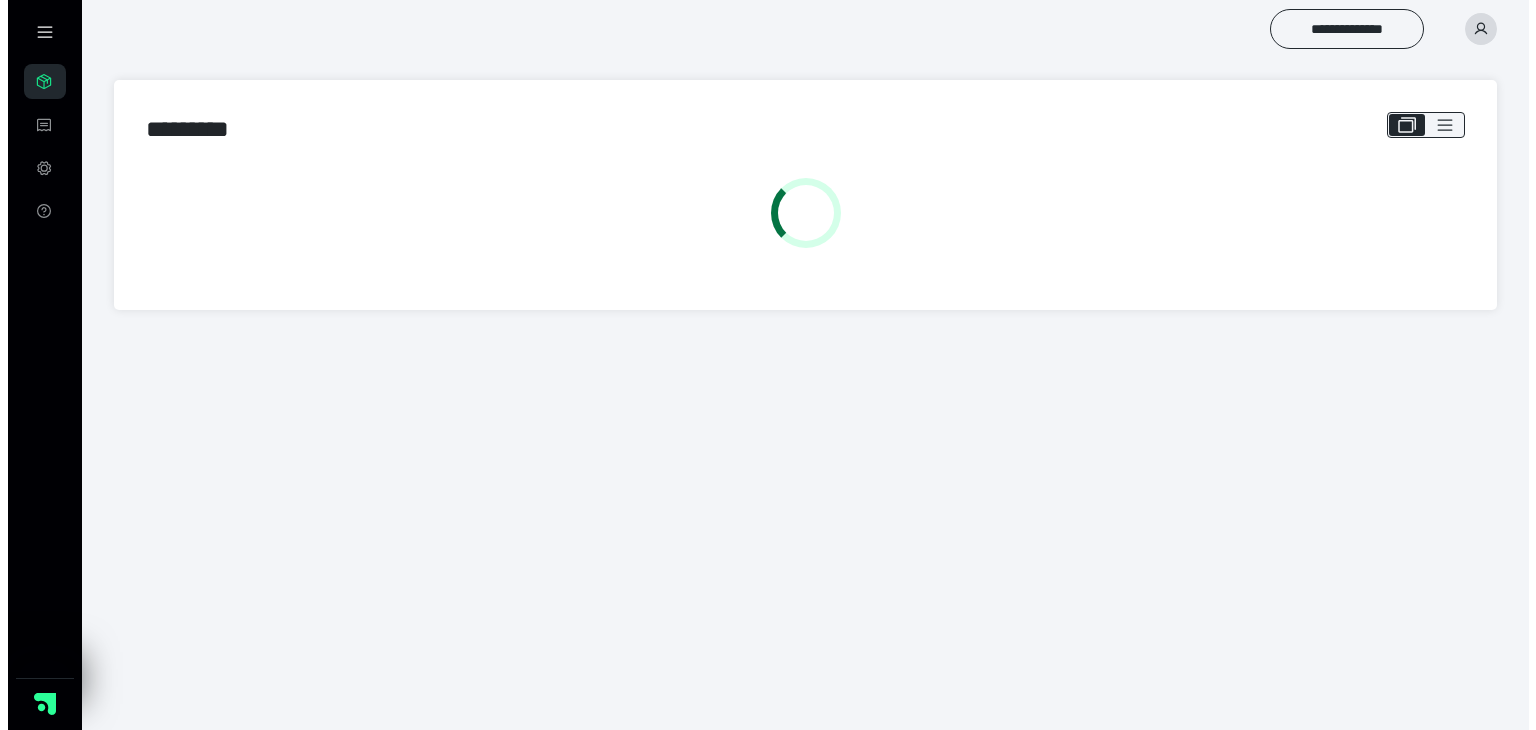 scroll, scrollTop: 0, scrollLeft: 0, axis: both 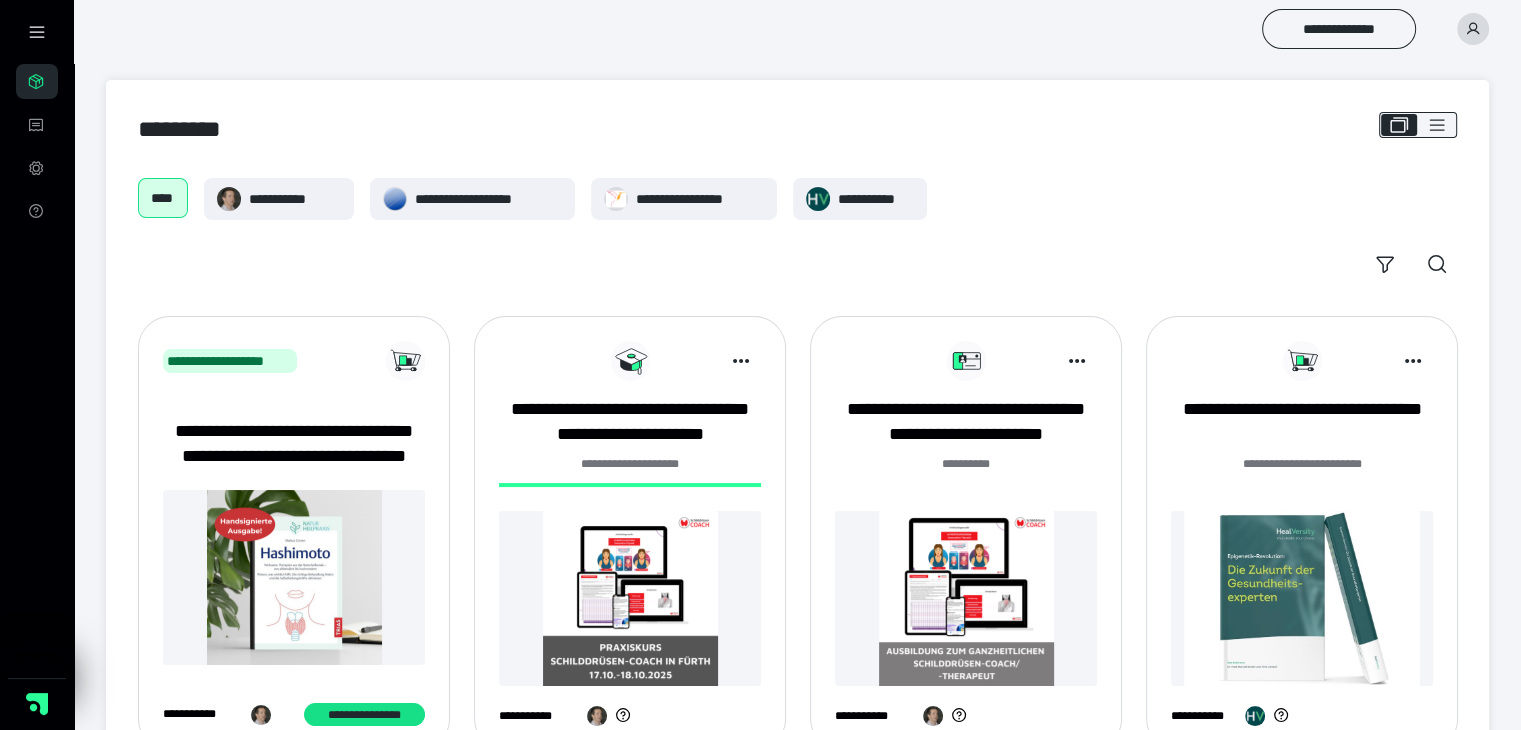 click on "**********" at bounding box center [966, 541] 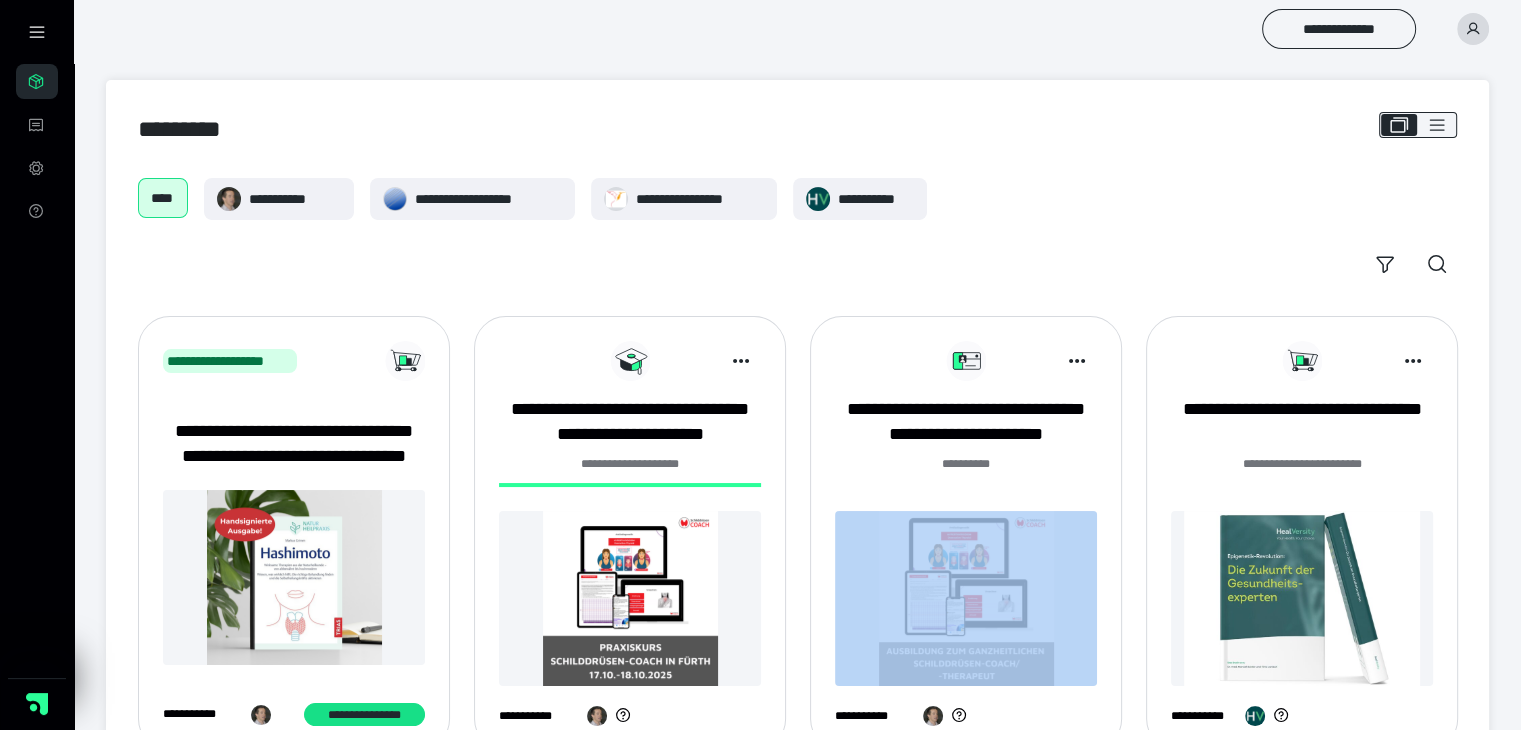 click on "**********" at bounding box center (966, 541) 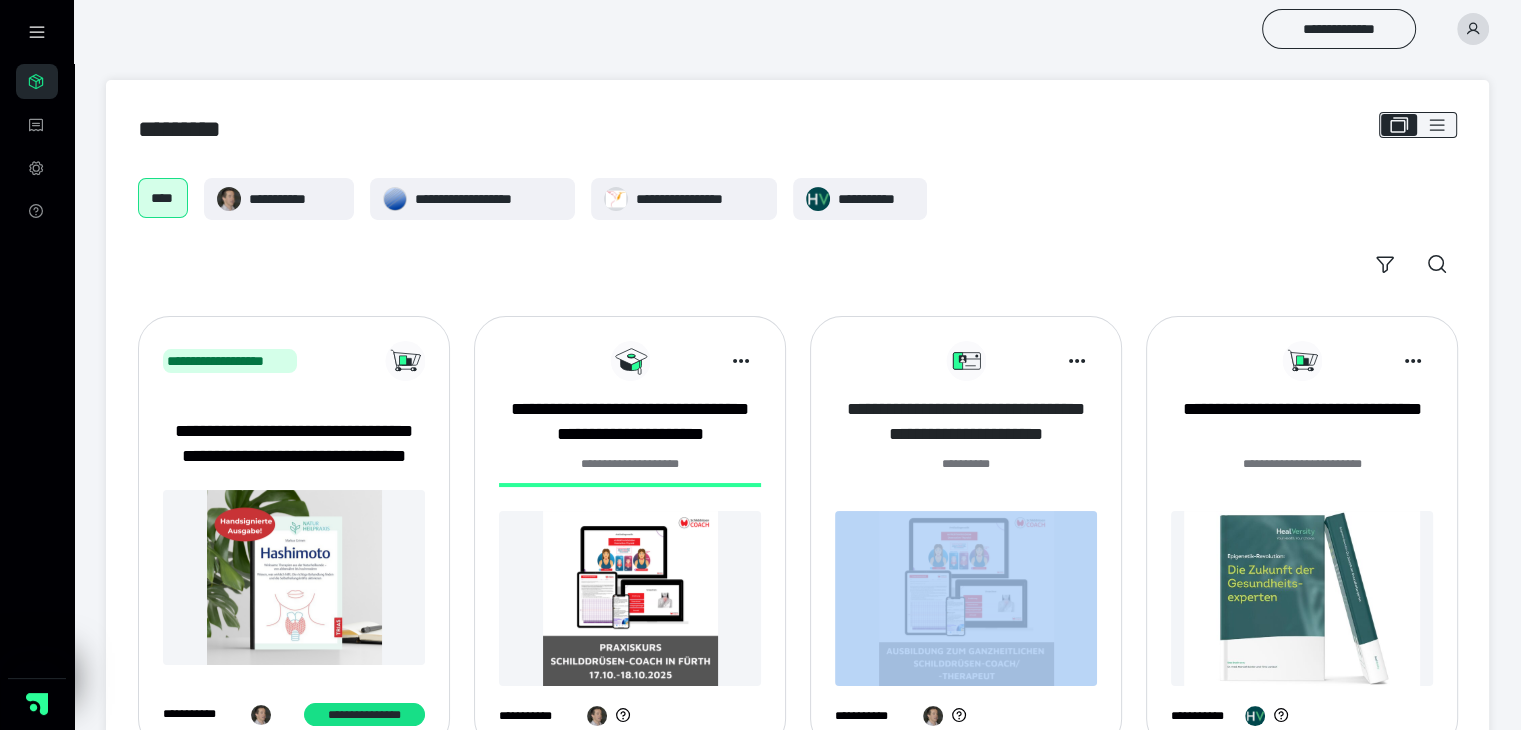 click on "**********" at bounding box center [966, 422] 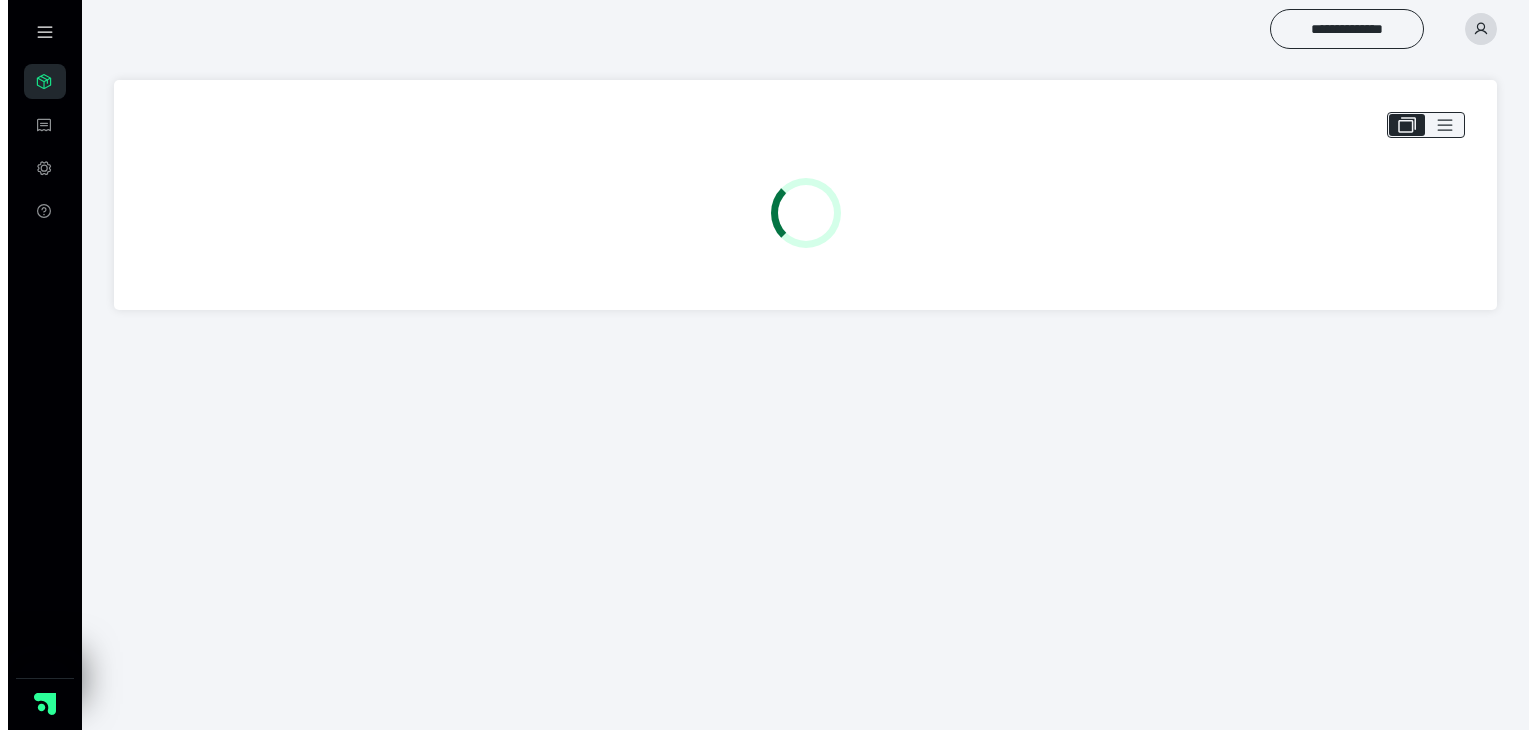 scroll, scrollTop: 0, scrollLeft: 0, axis: both 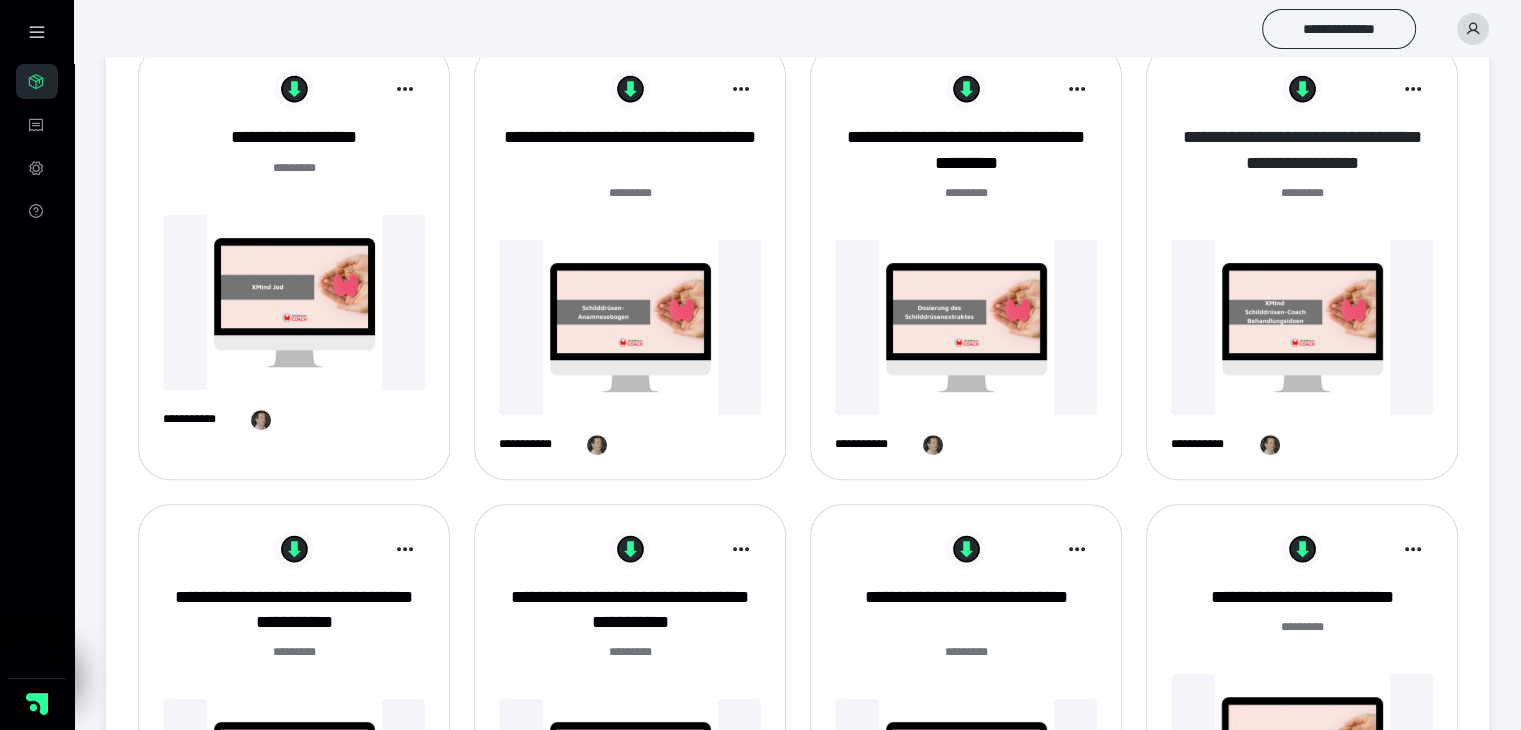 click on "**********" at bounding box center [1302, 150] 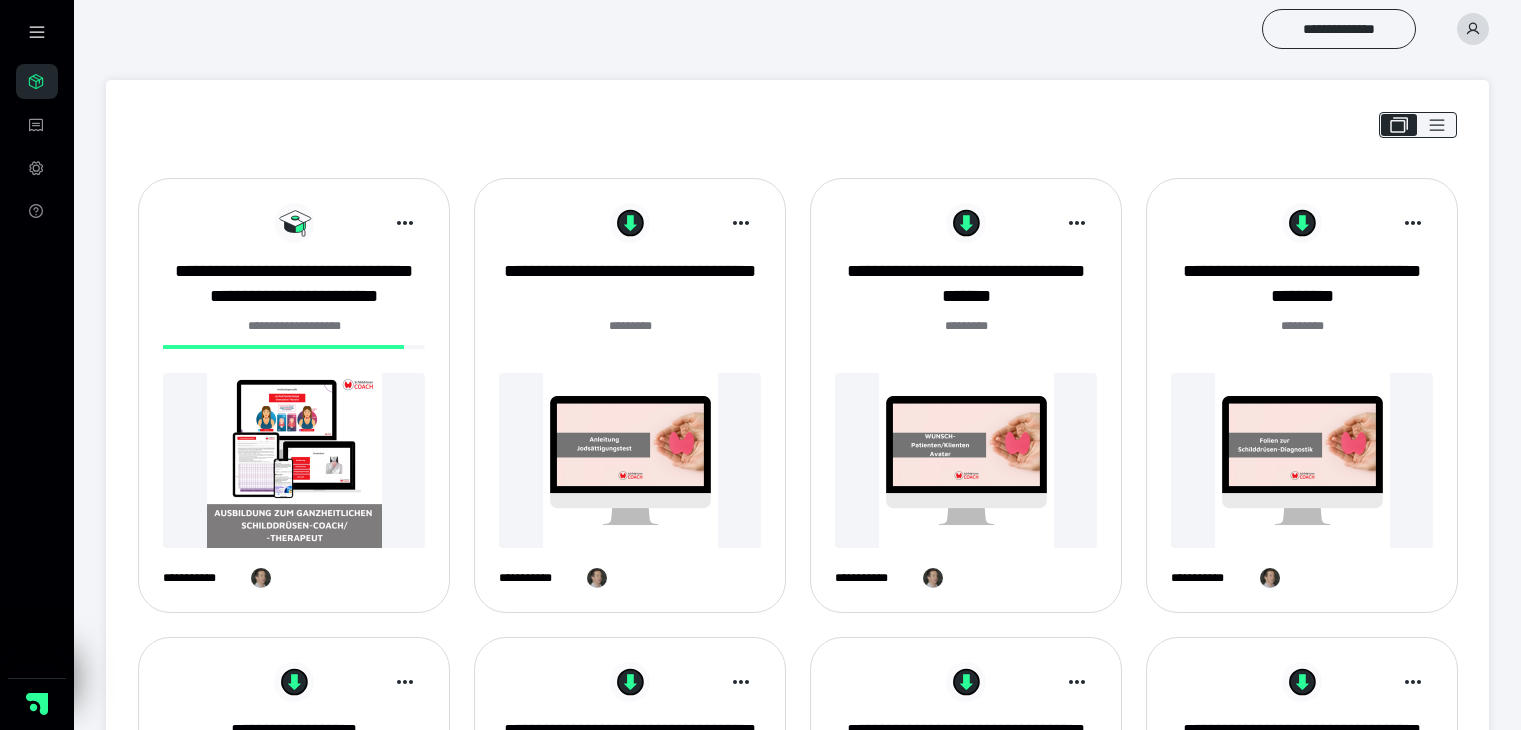 scroll, scrollTop: 593, scrollLeft: 0, axis: vertical 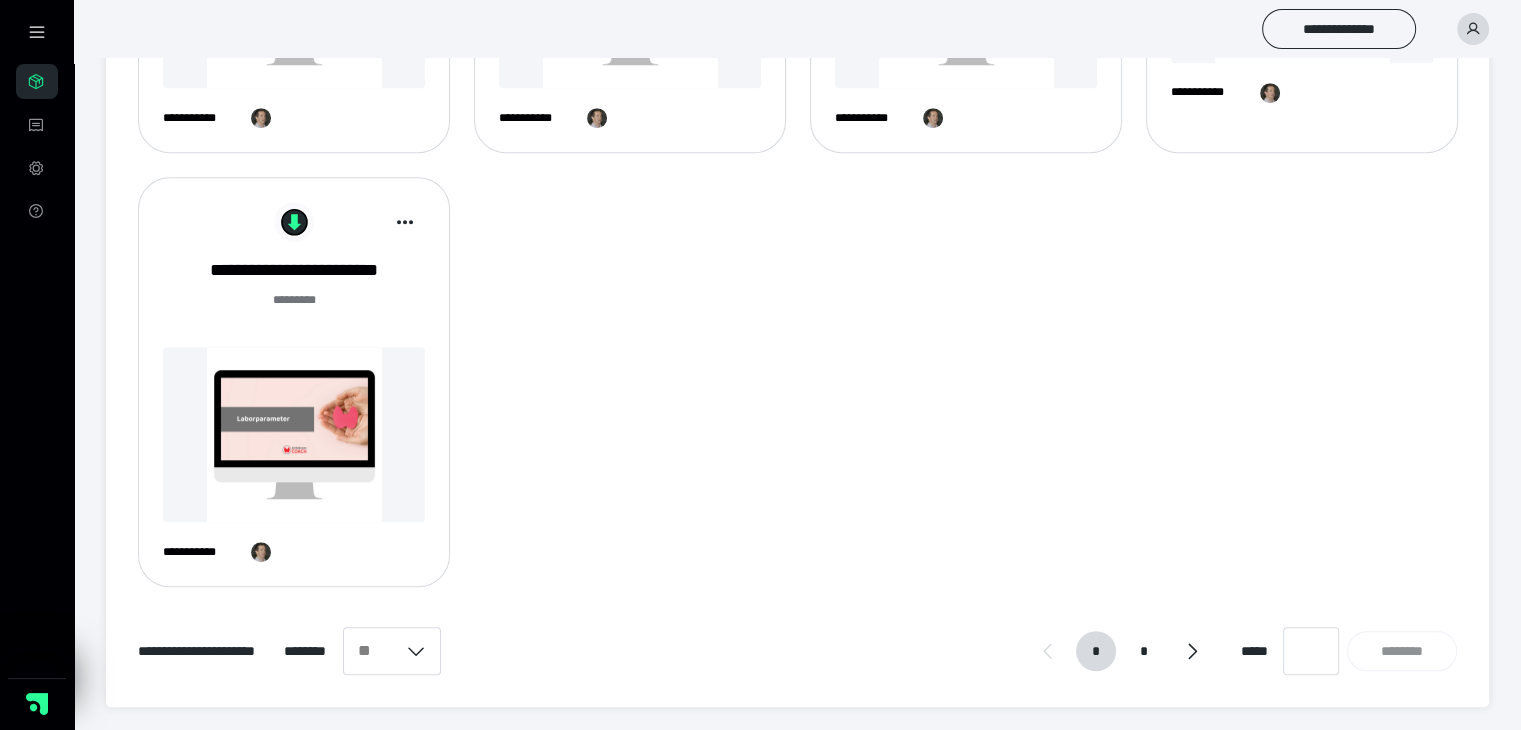 click at bounding box center (294, 434) 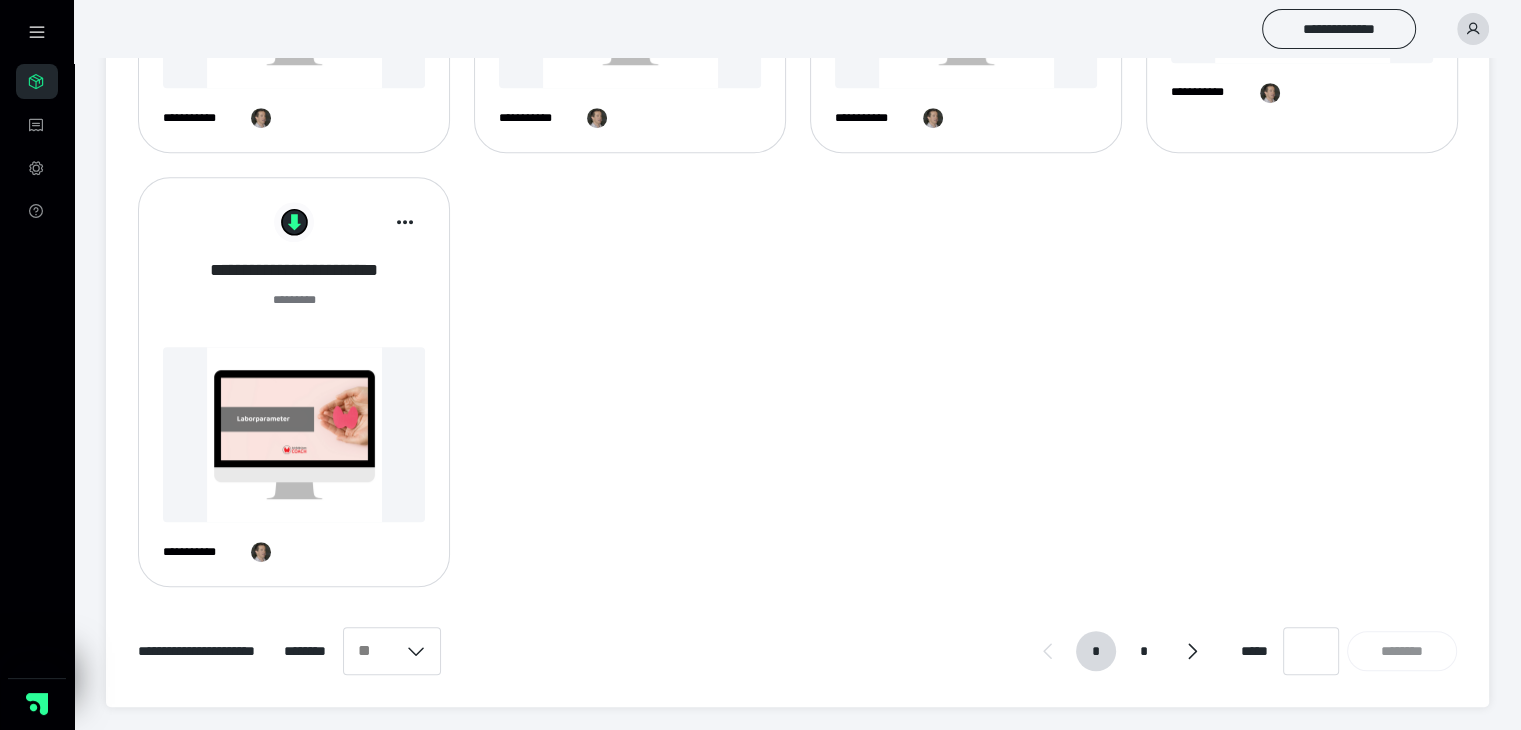 click on "**********" at bounding box center (294, 270) 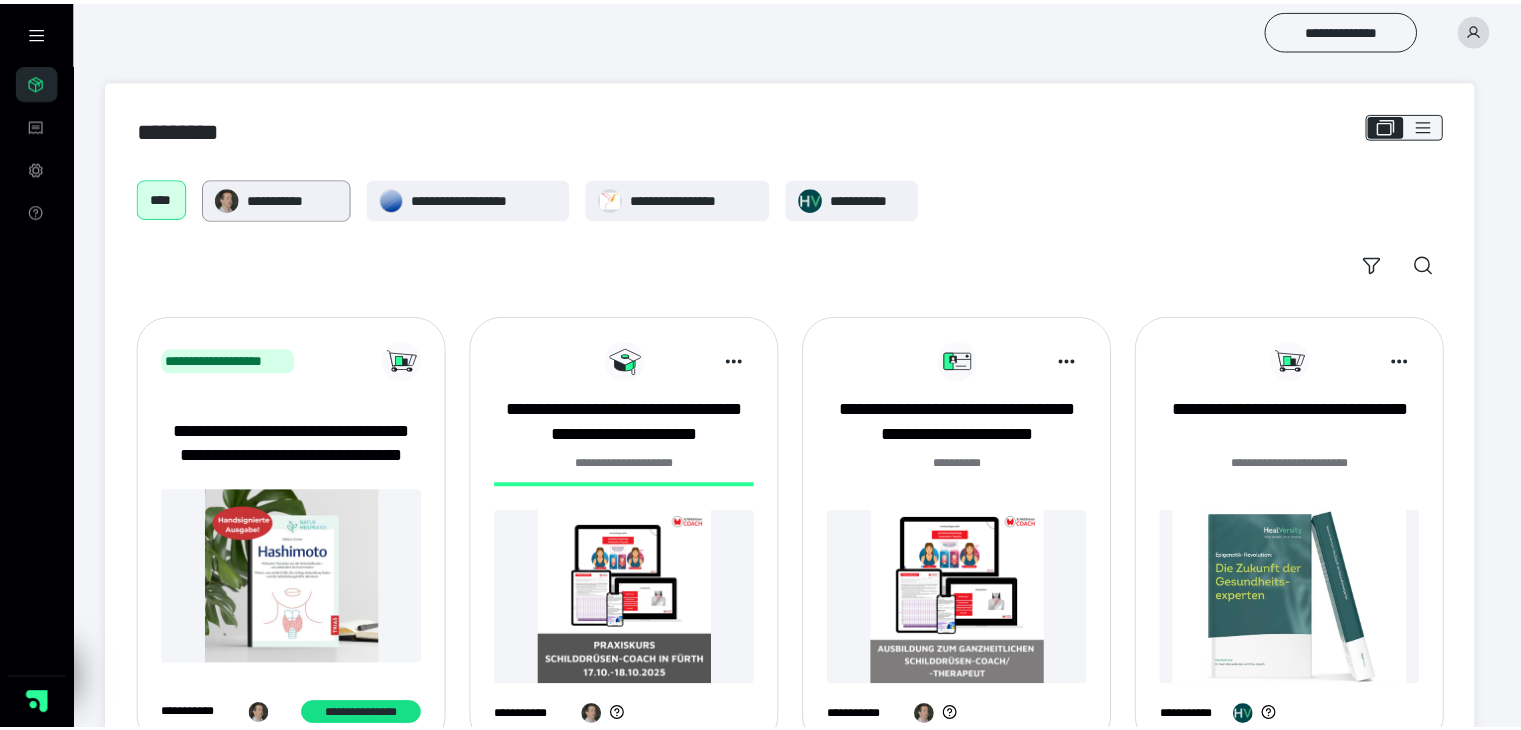 scroll, scrollTop: 0, scrollLeft: 0, axis: both 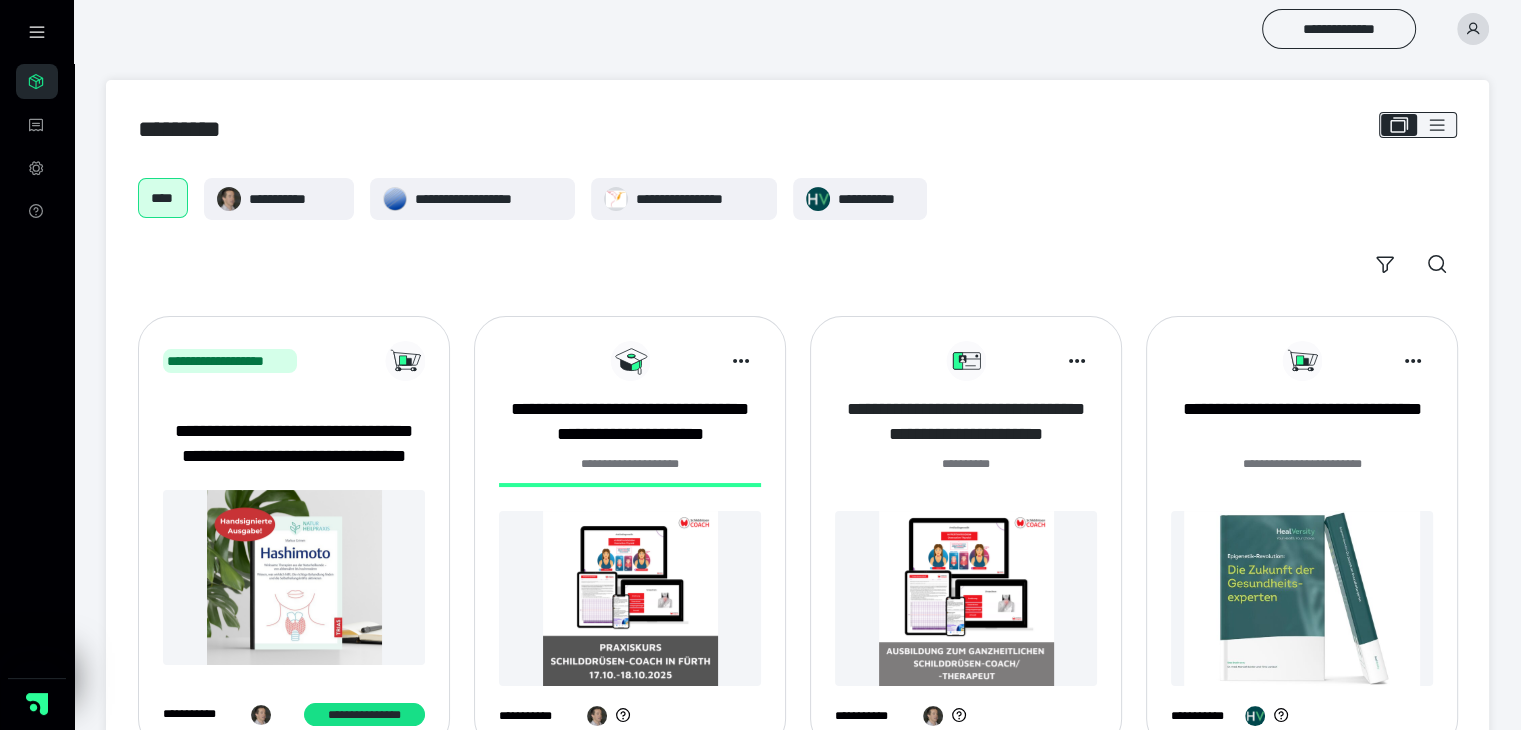 click on "**********" at bounding box center (966, 422) 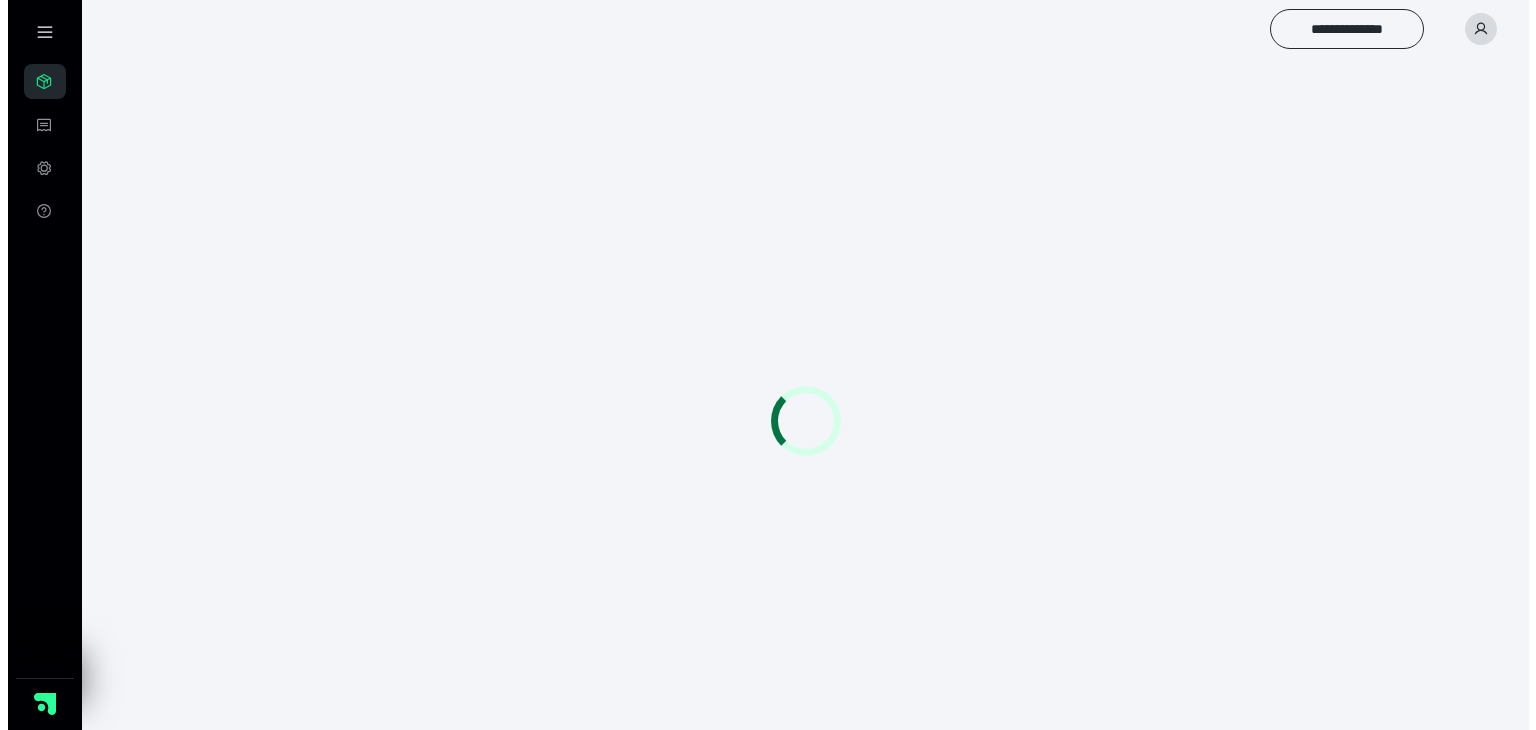 scroll, scrollTop: 0, scrollLeft: 0, axis: both 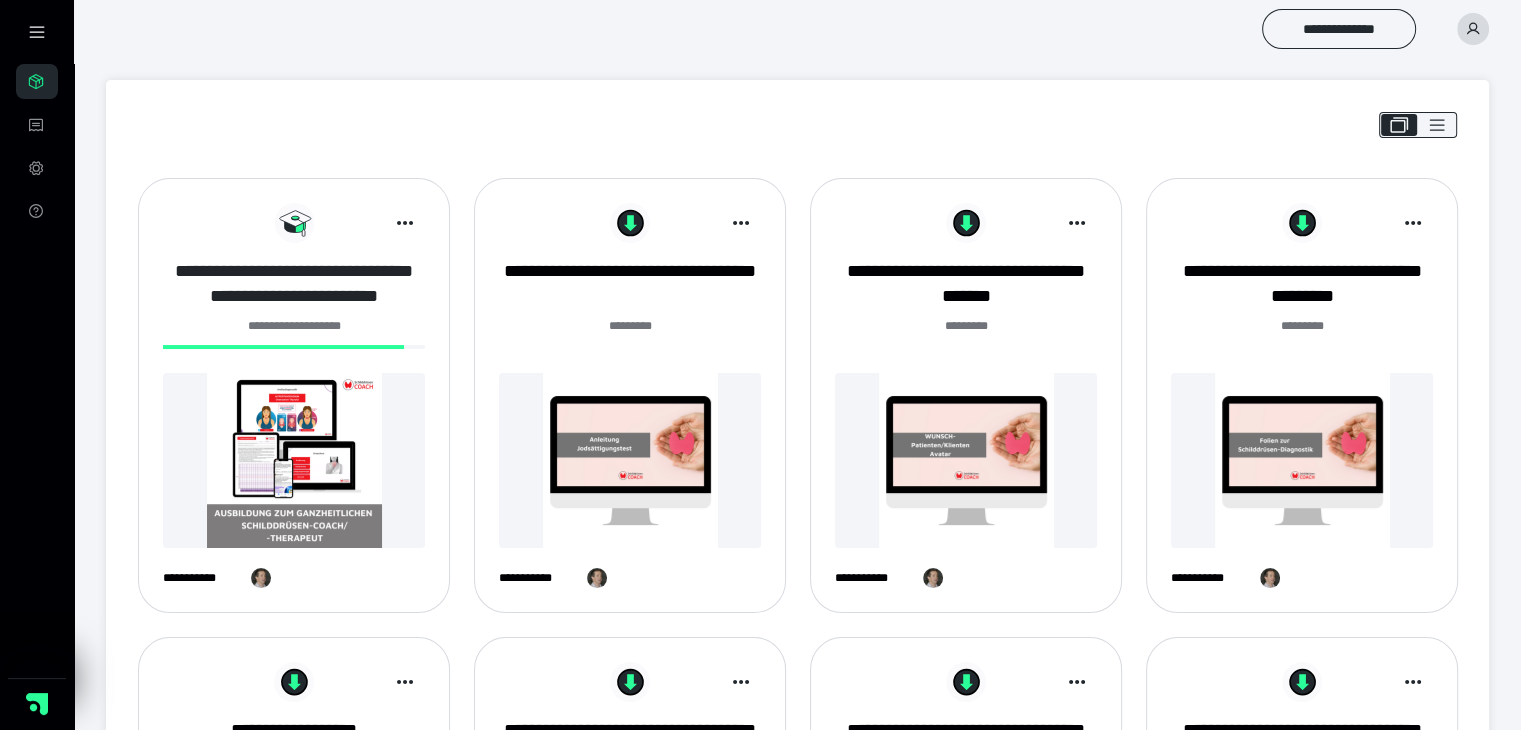 click on "**********" at bounding box center [294, 284] 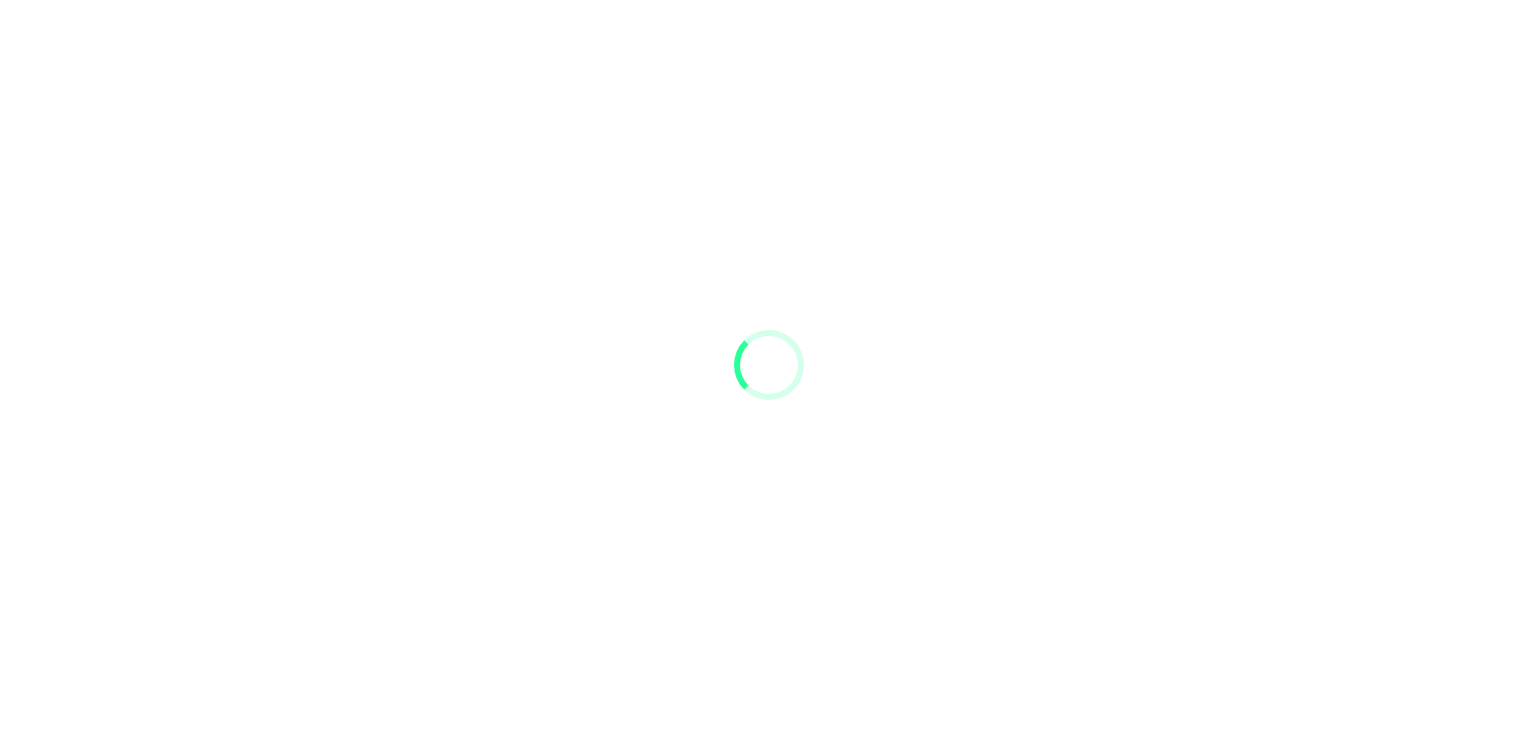 scroll, scrollTop: 0, scrollLeft: 0, axis: both 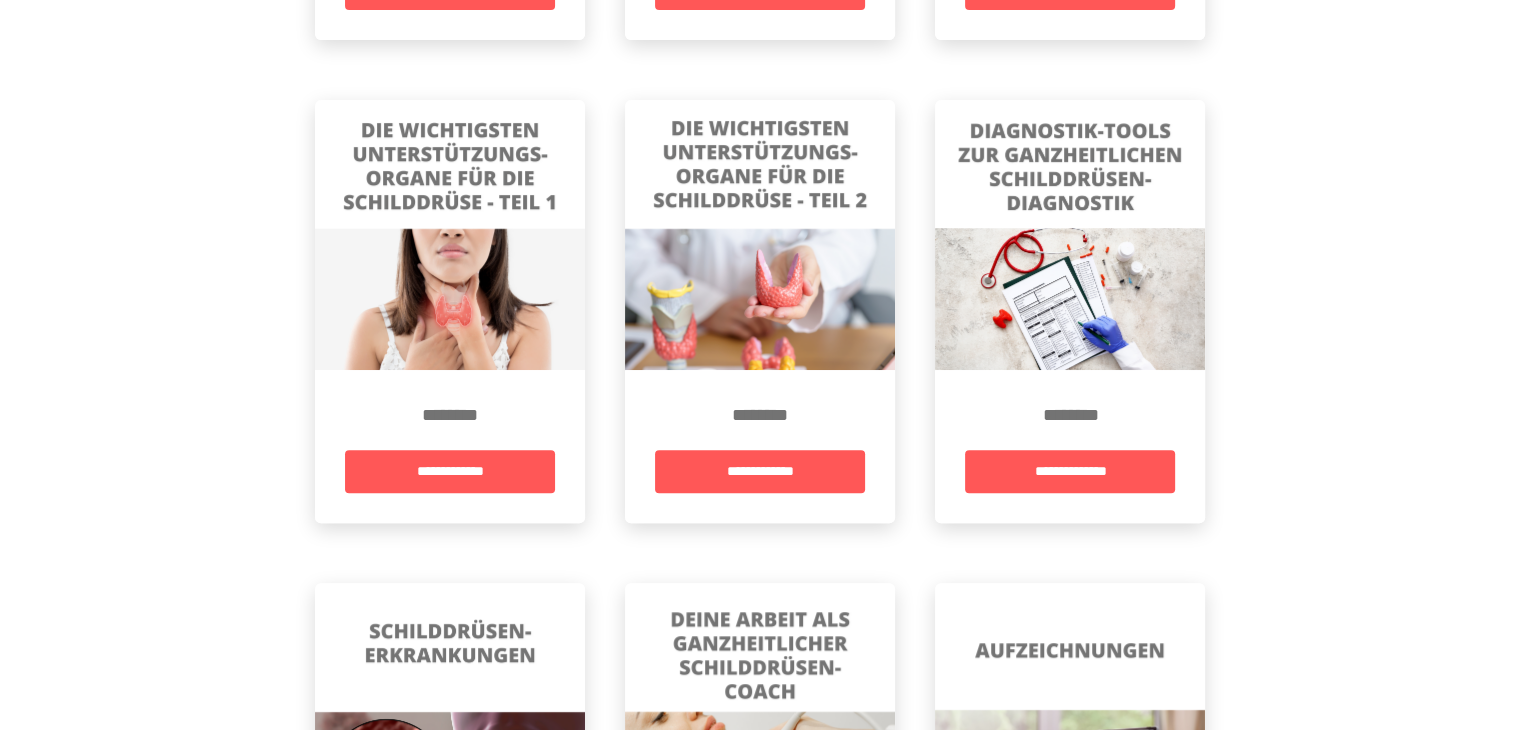 click on "********" at bounding box center (1070, 415) 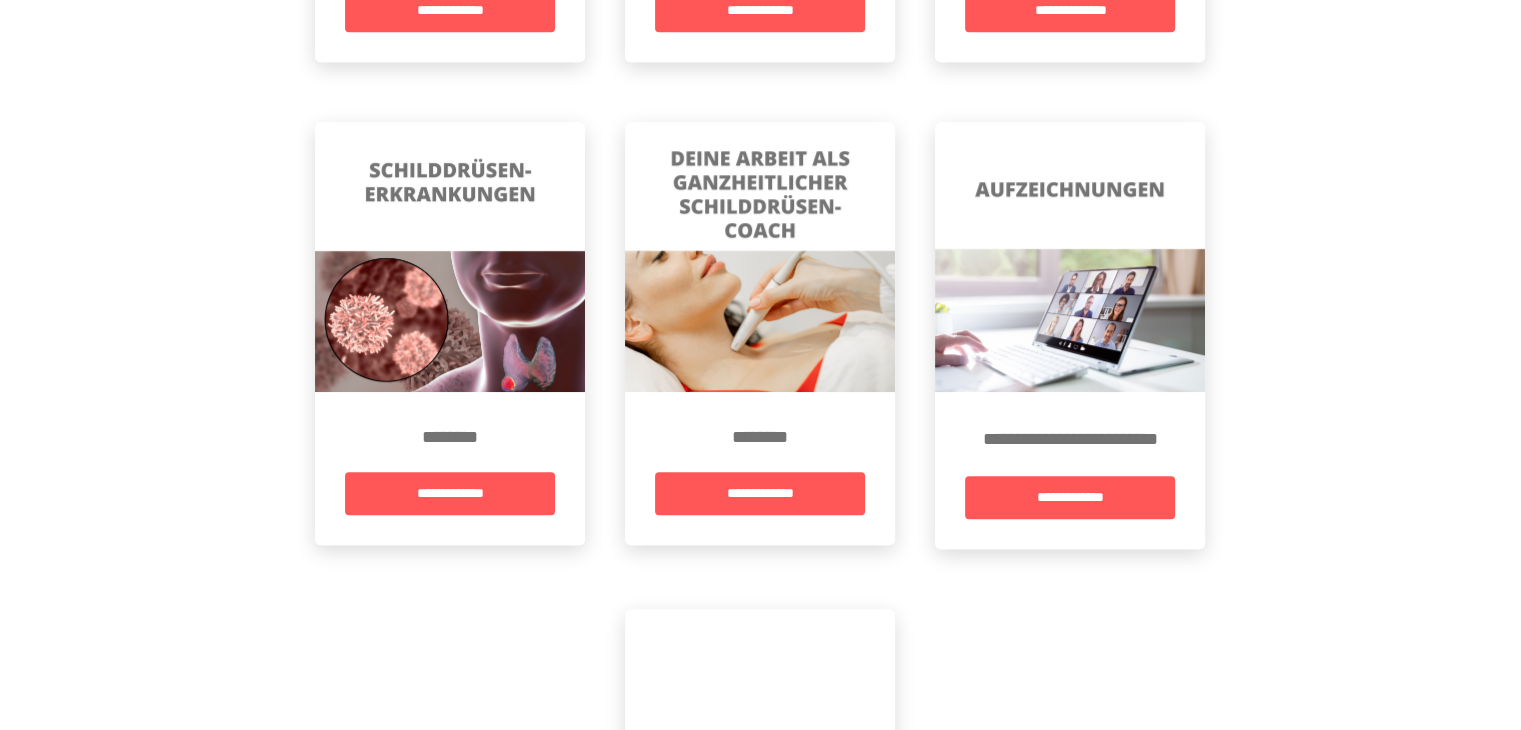 scroll, scrollTop: 1299, scrollLeft: 0, axis: vertical 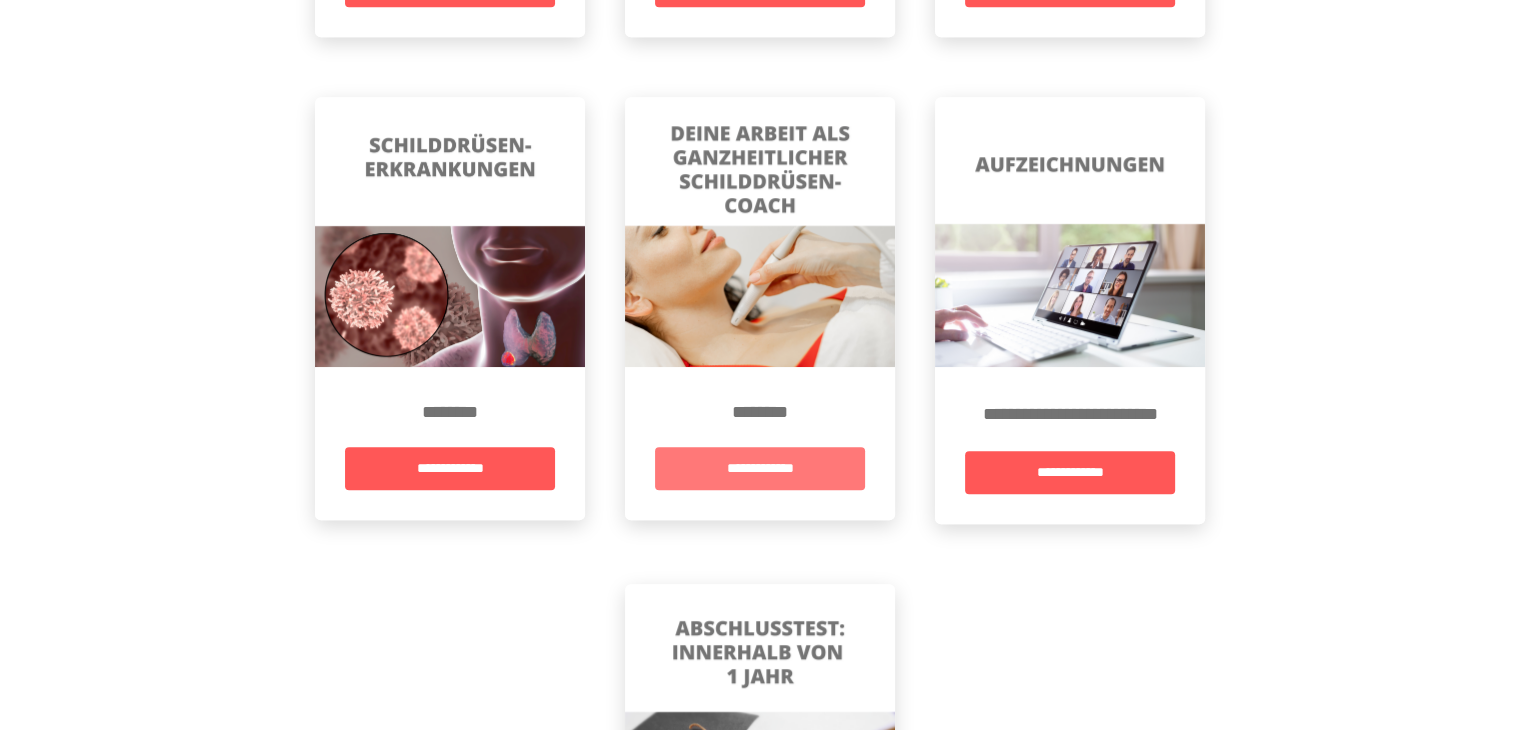 click on "**********" at bounding box center (760, 468) 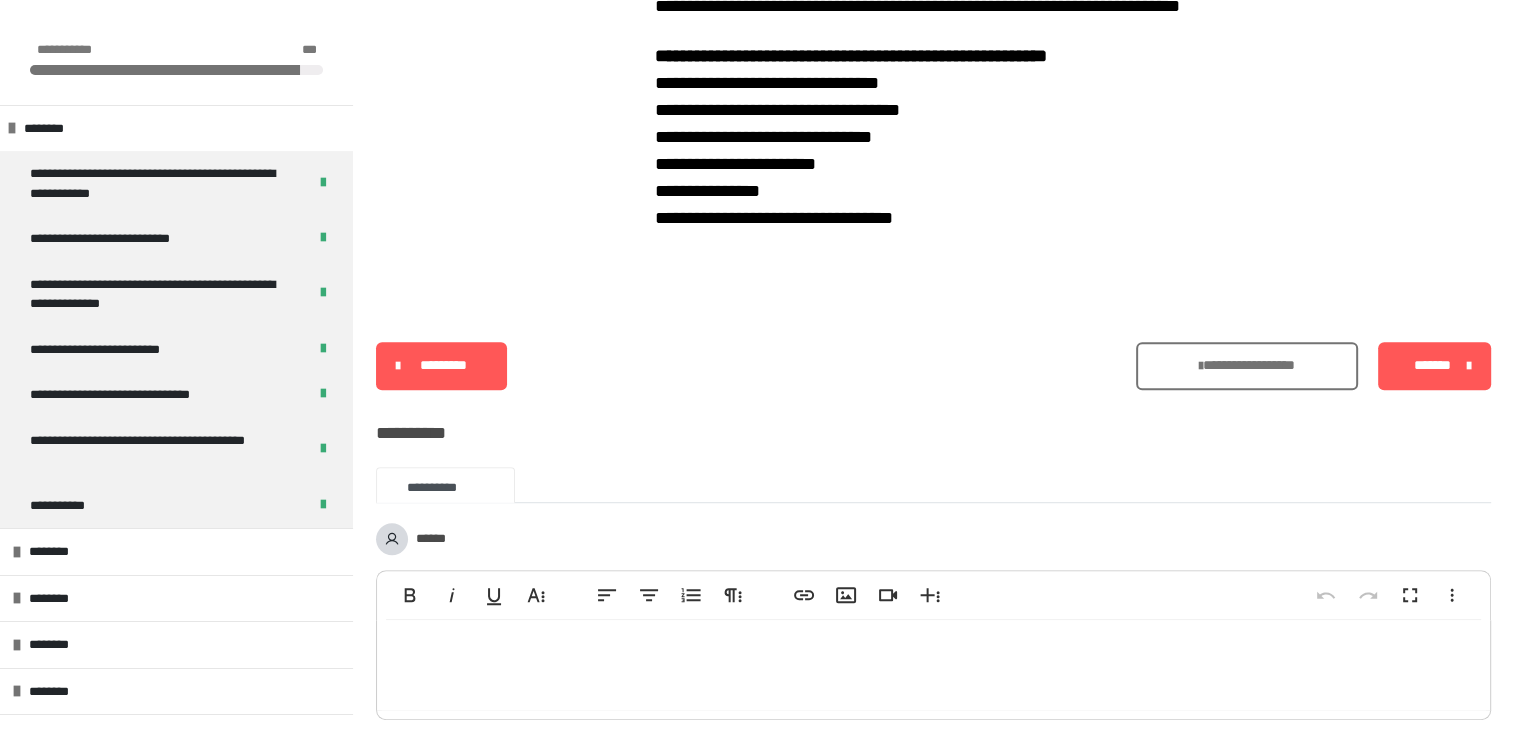 scroll, scrollTop: 1088, scrollLeft: 0, axis: vertical 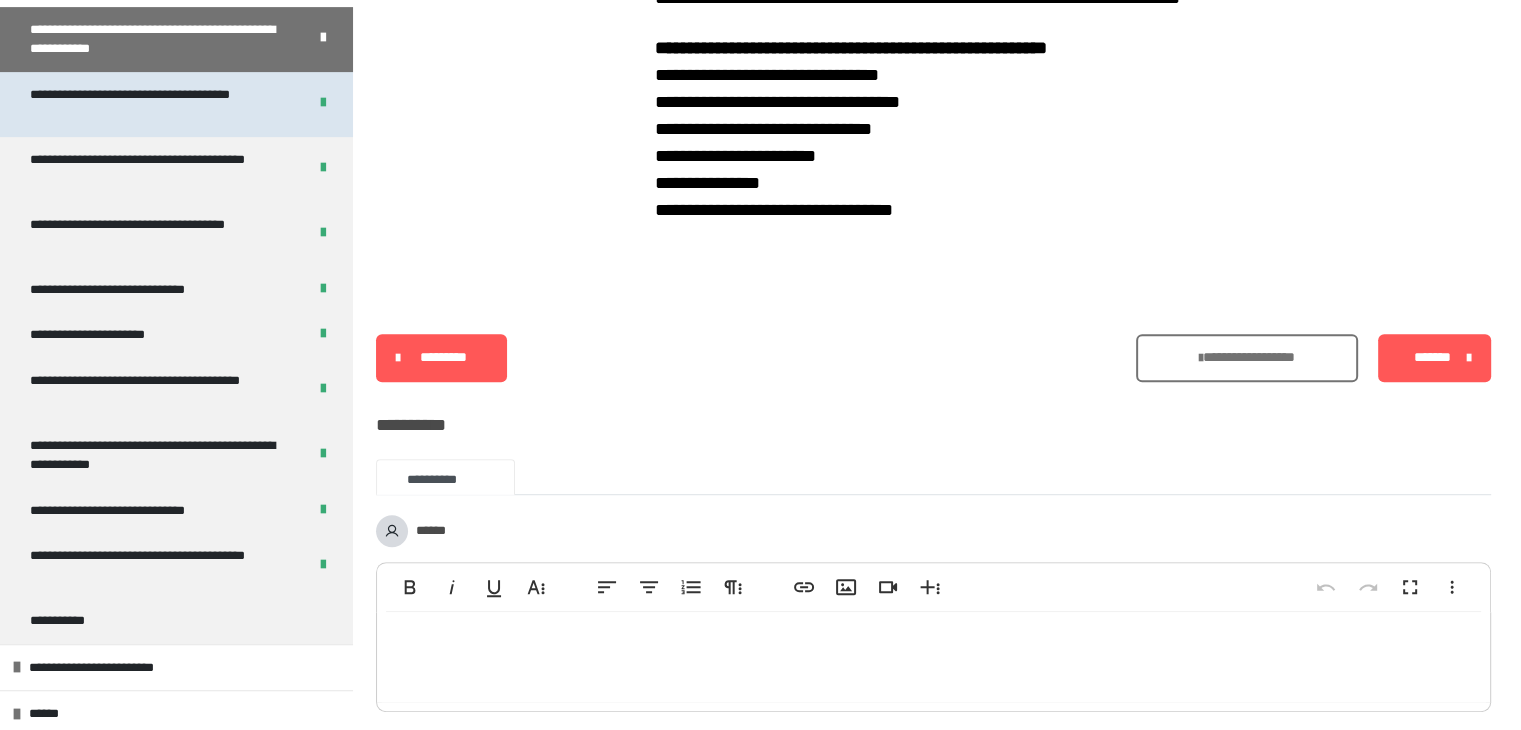 click on "**********" at bounding box center [153, 104] 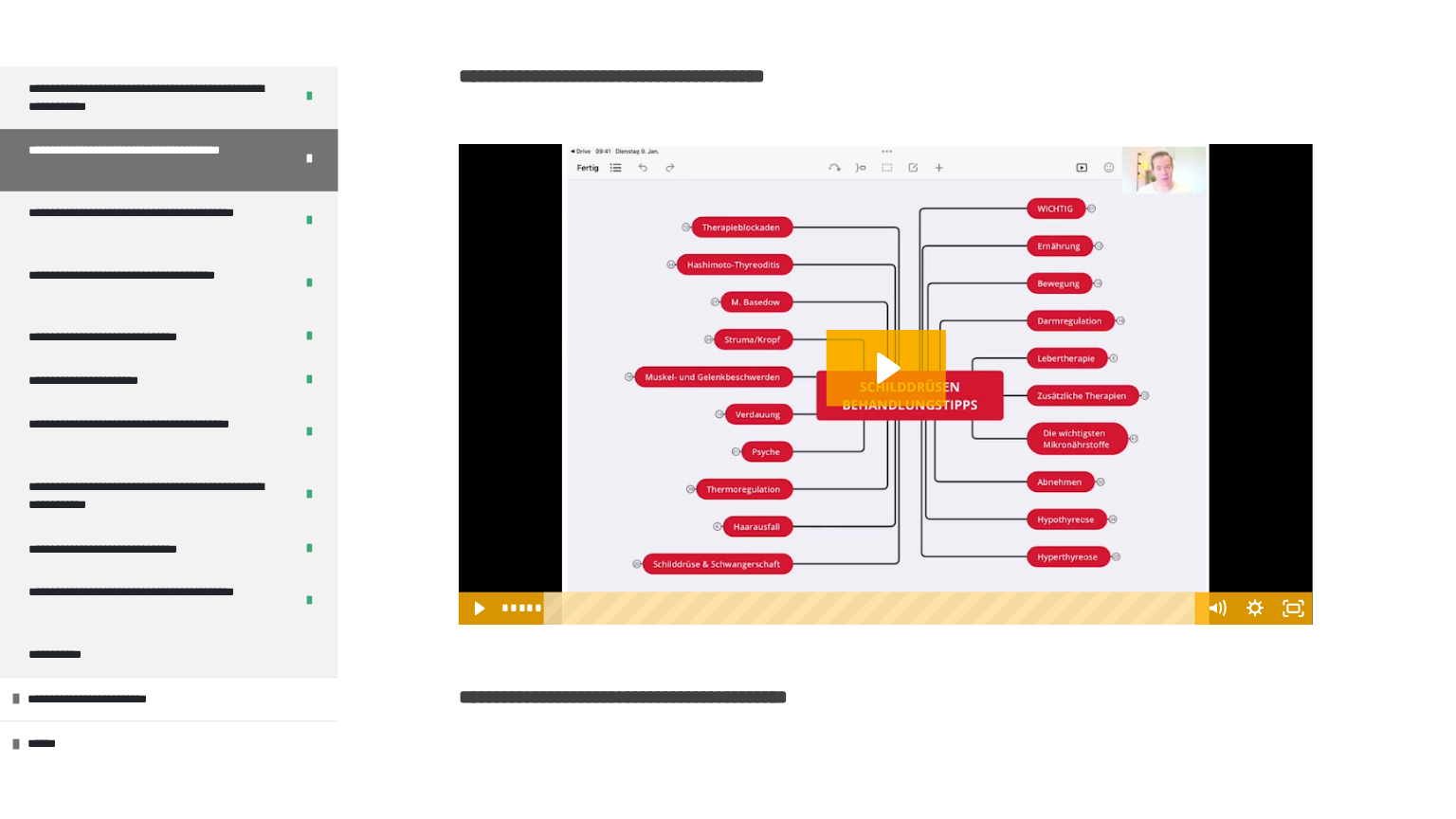 scroll, scrollTop: 992, scrollLeft: 0, axis: vertical 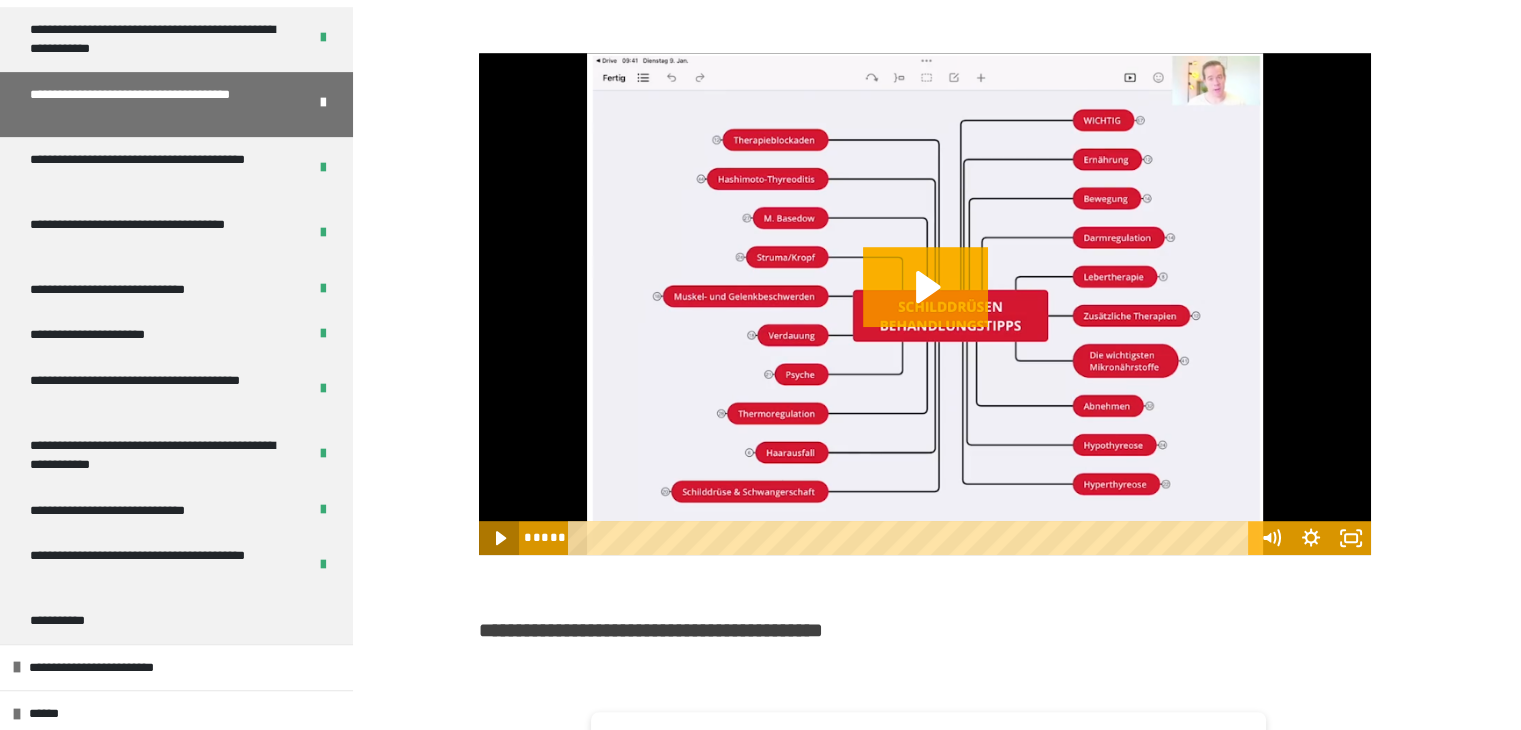 click 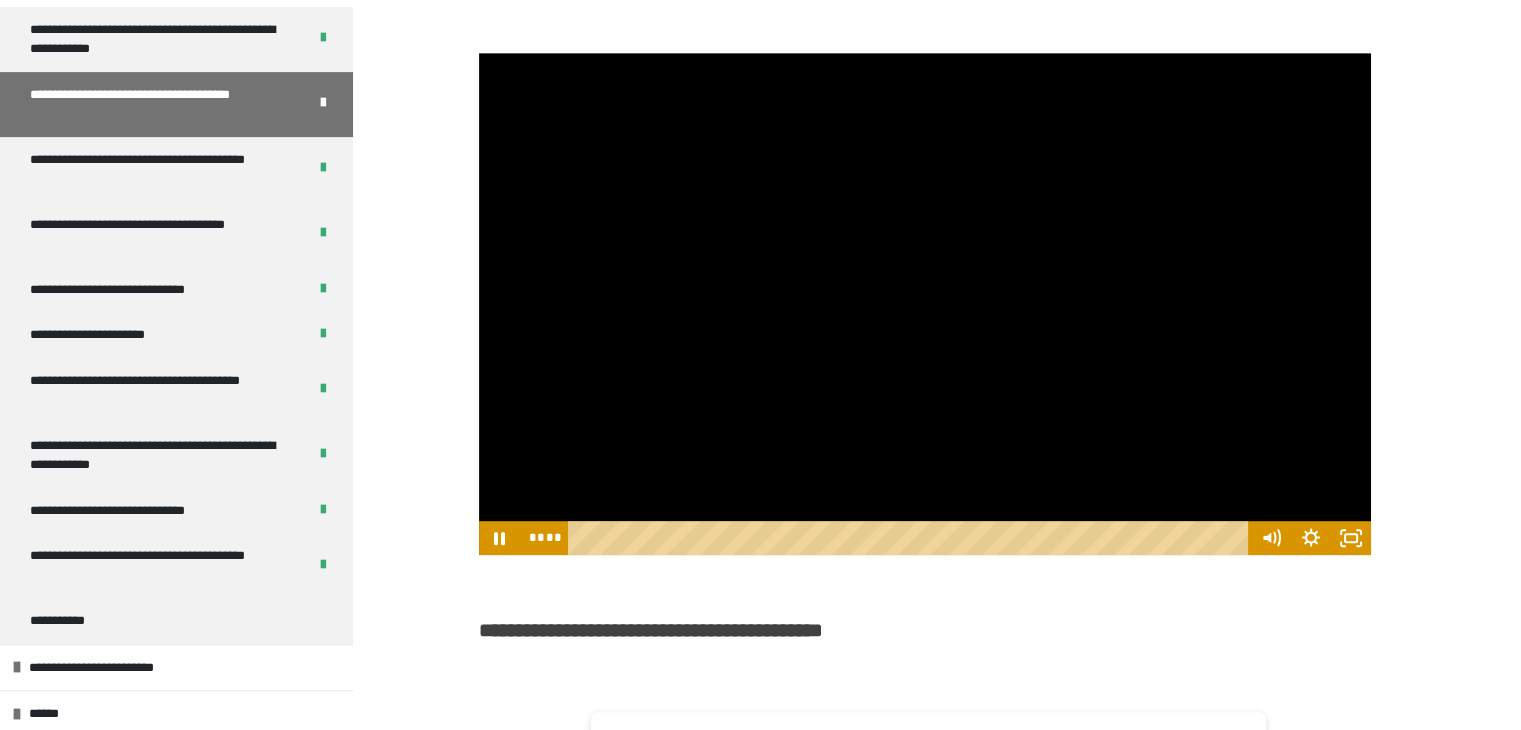 click at bounding box center (925, 304) 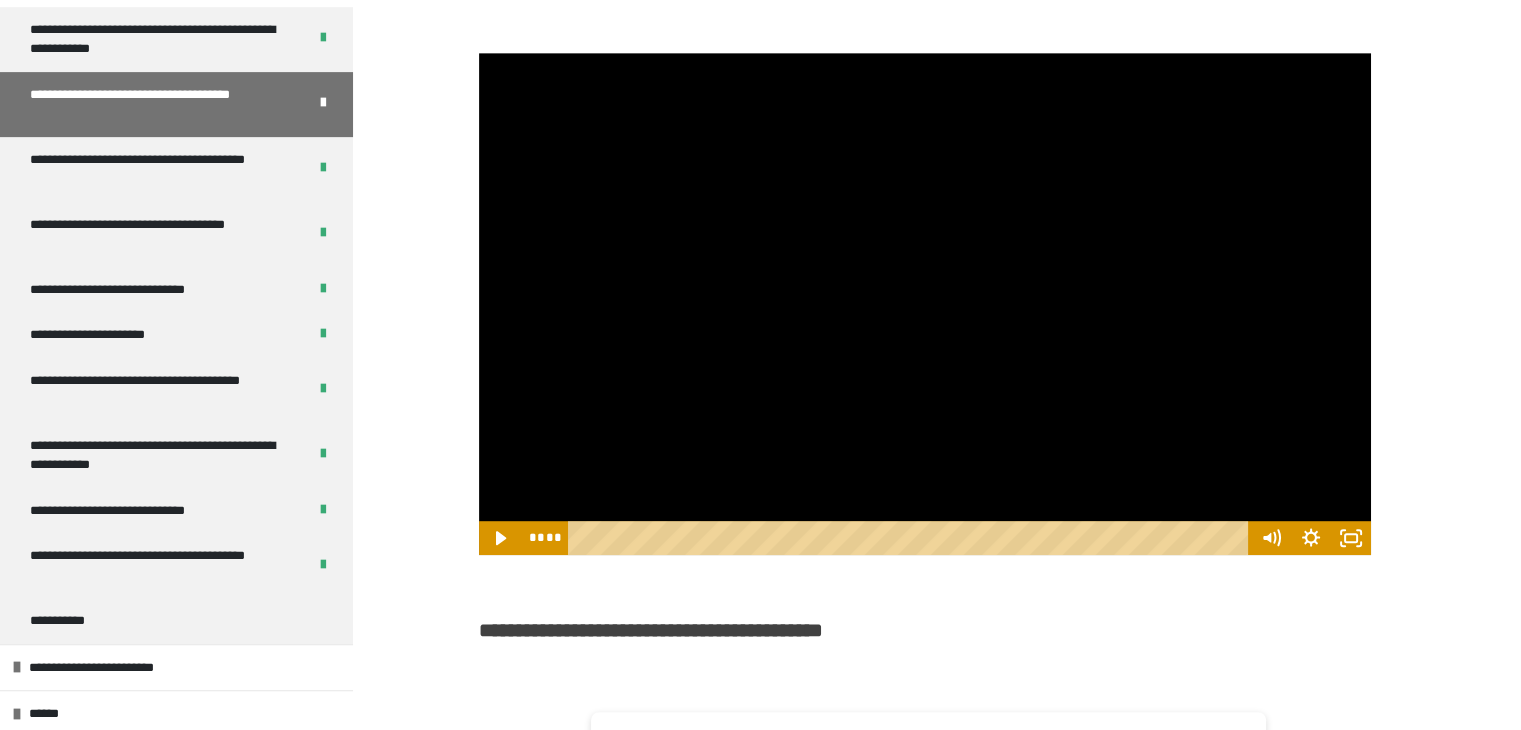 click at bounding box center (925, 304) 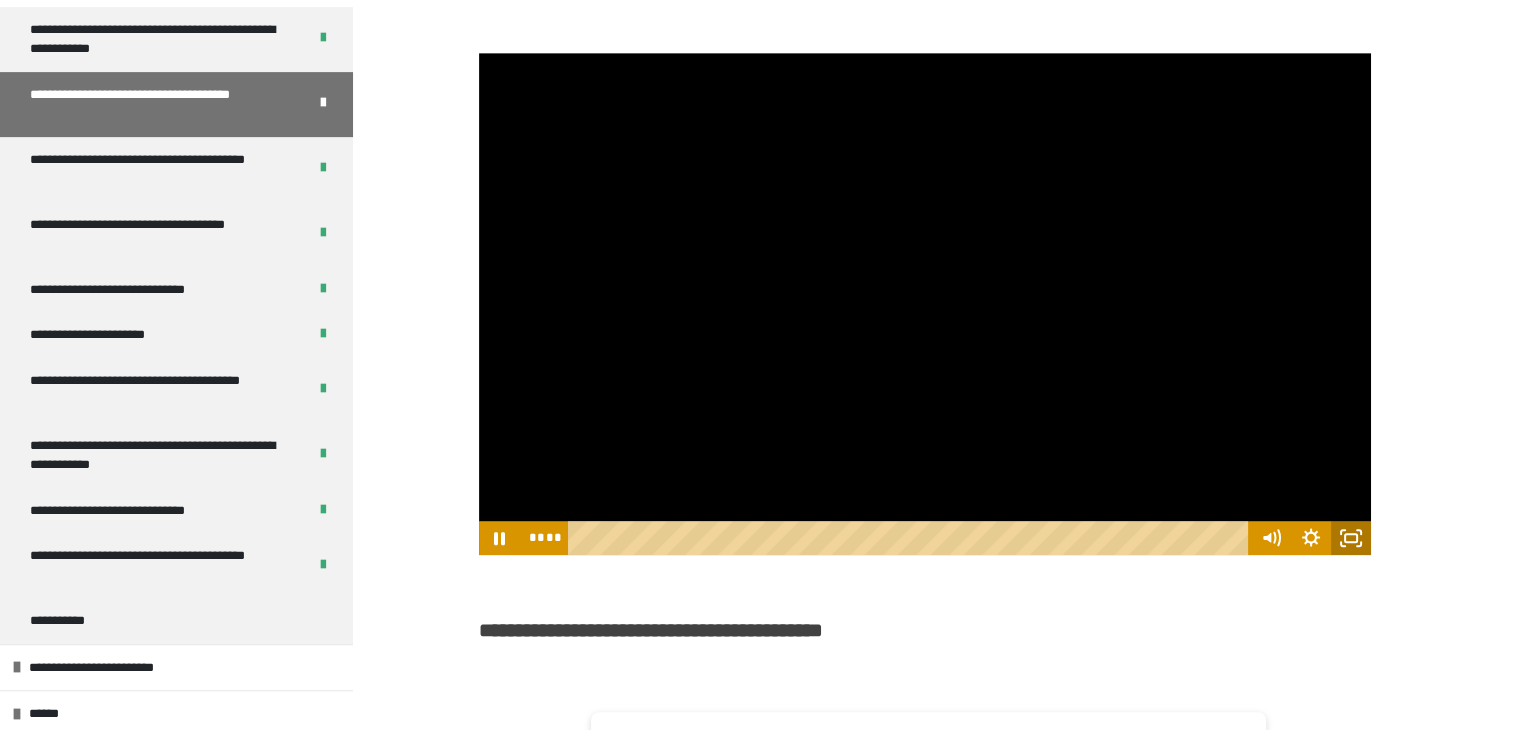 click 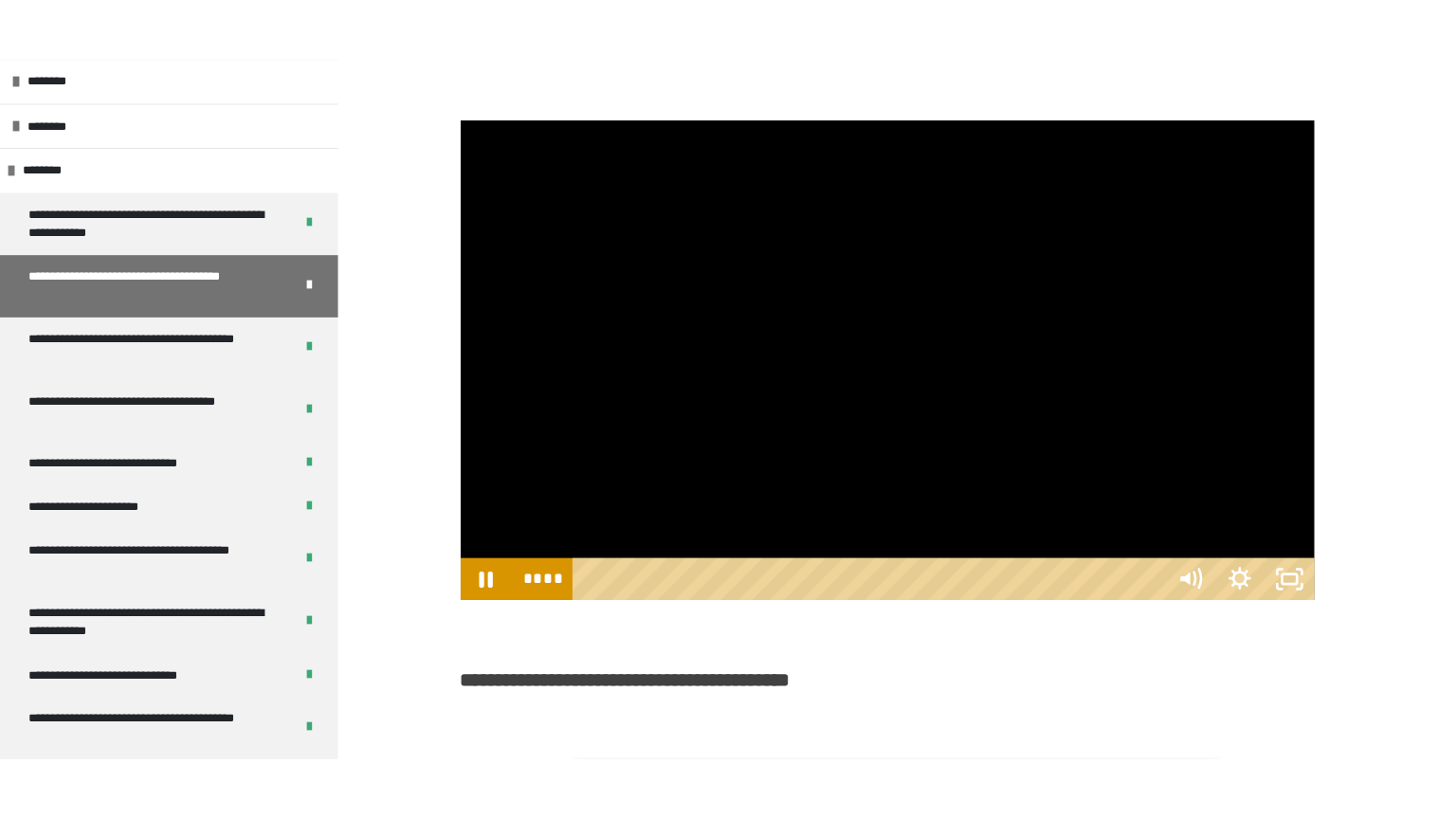 scroll, scrollTop: 675, scrollLeft: 0, axis: vertical 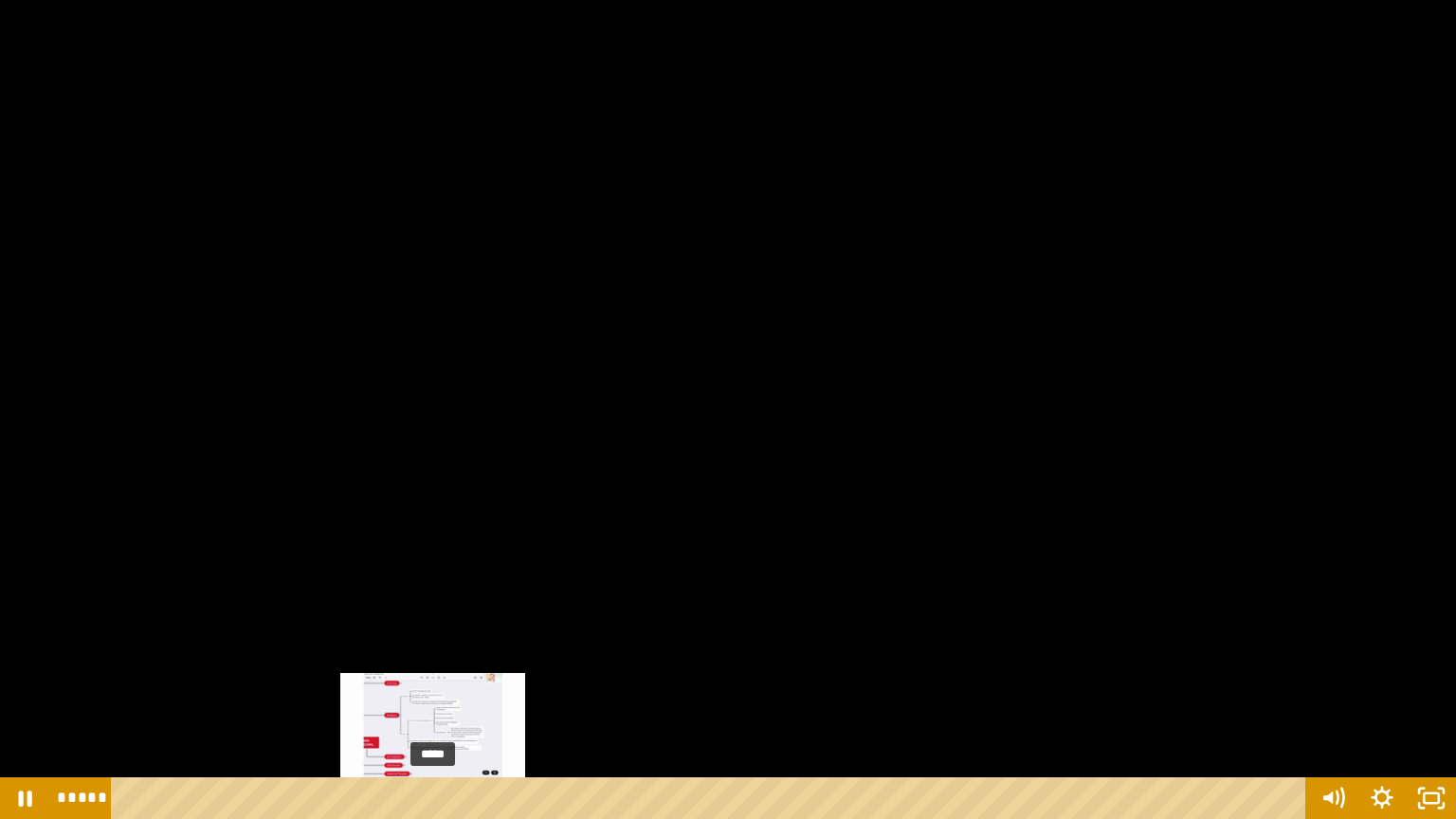 click on "*****" at bounding box center (712, 798) 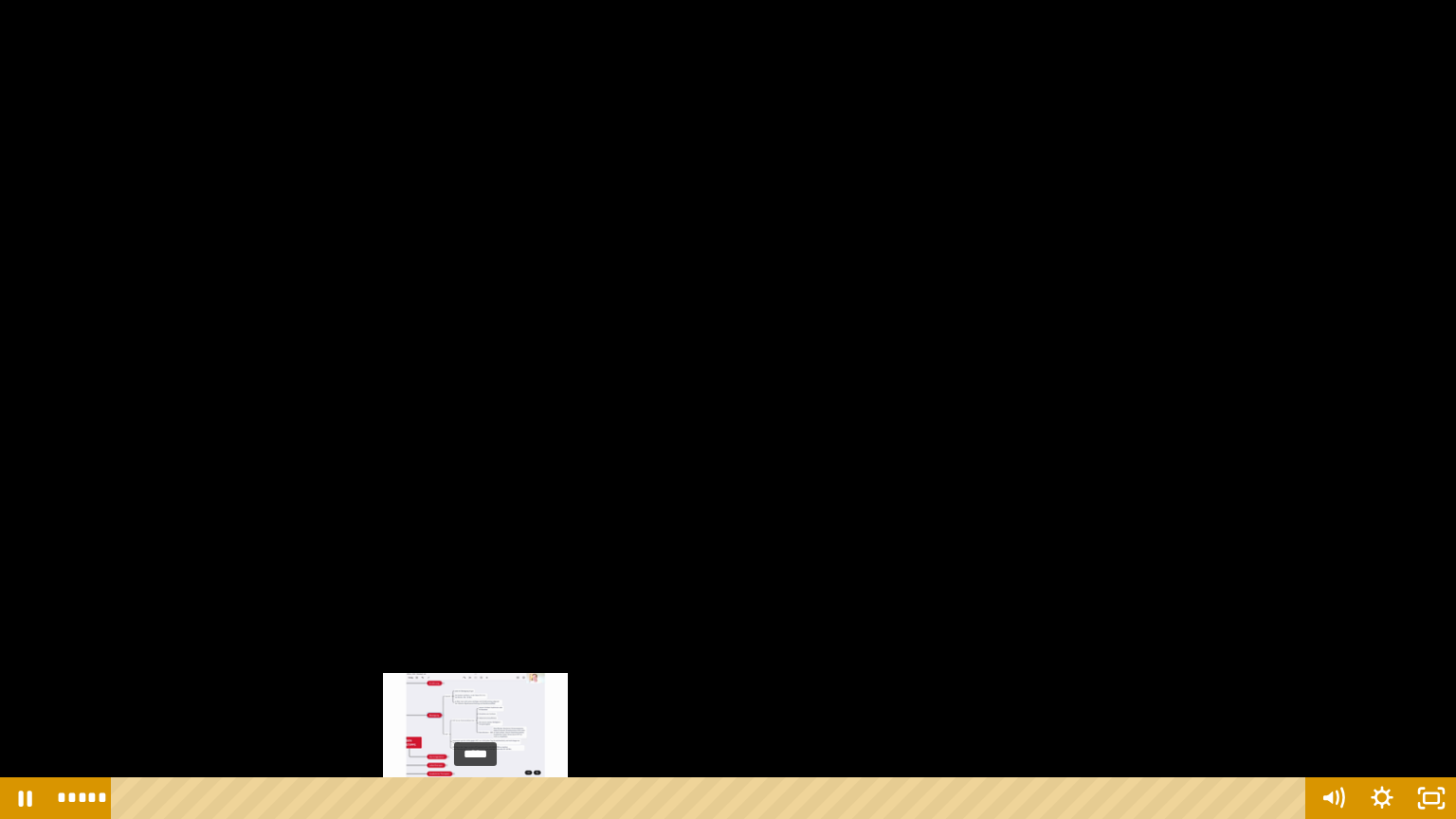 click on "*****" at bounding box center (712, 798) 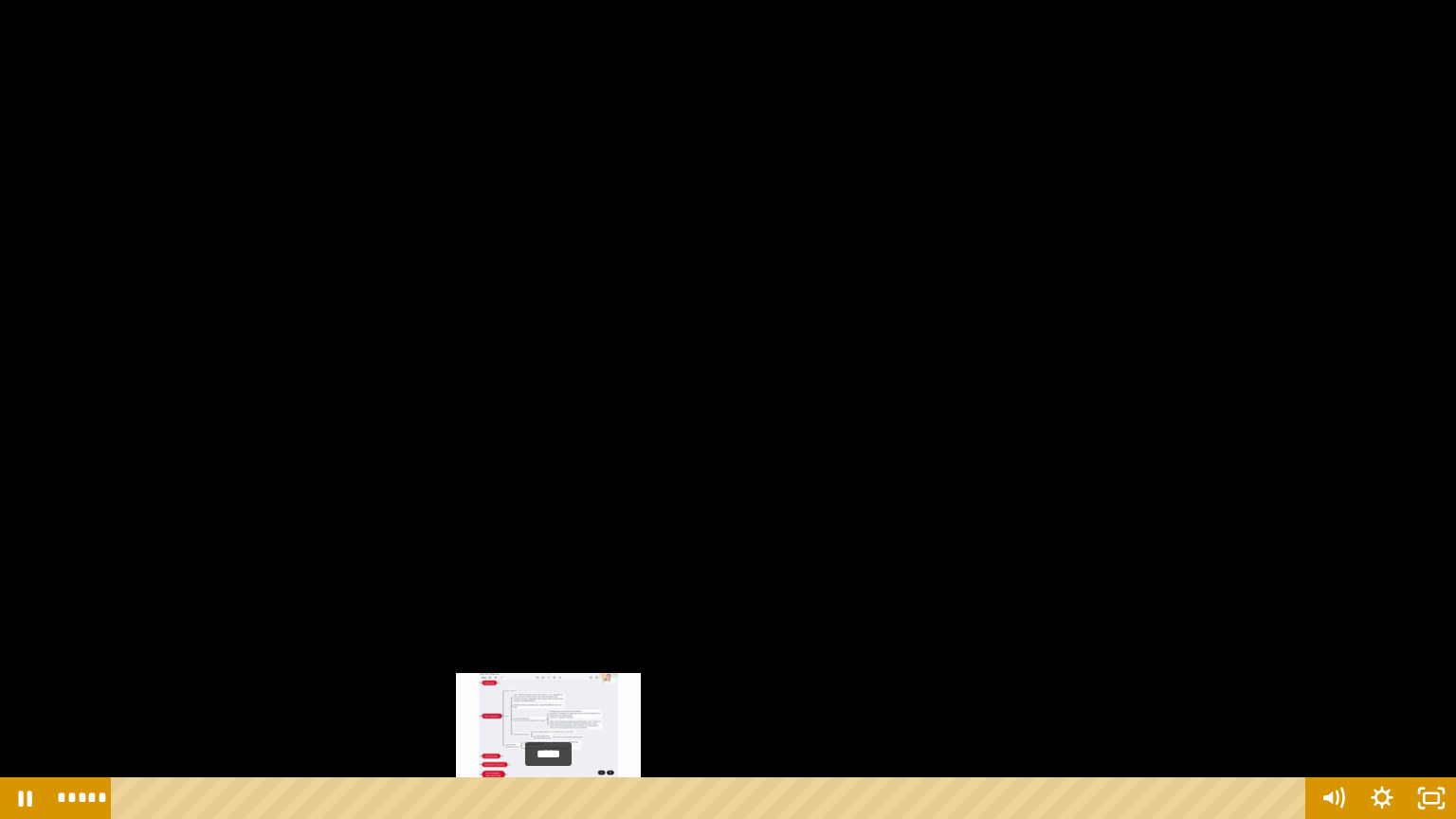 click on "*****" at bounding box center [712, 798] 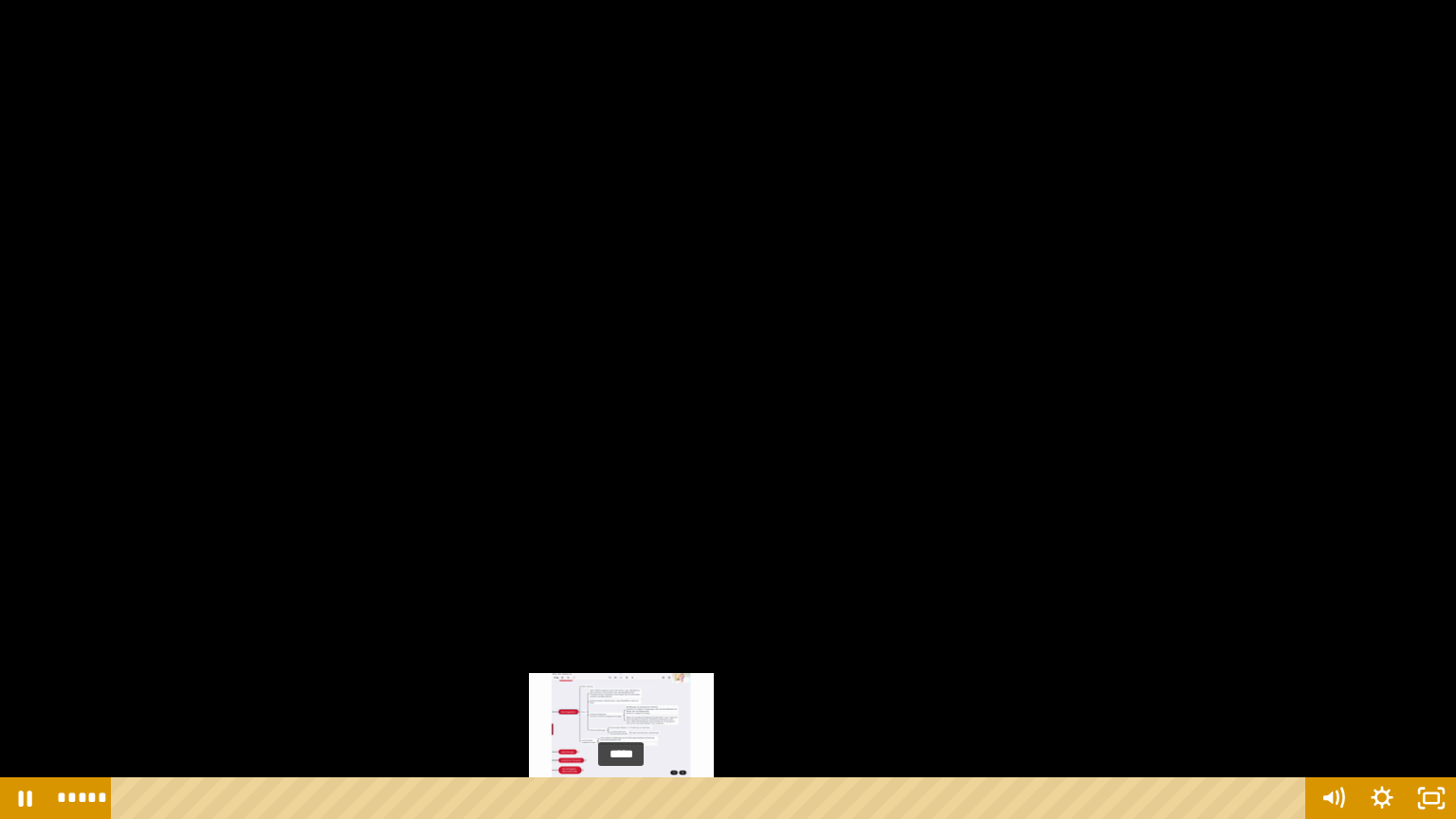click on "*****" at bounding box center (712, 798) 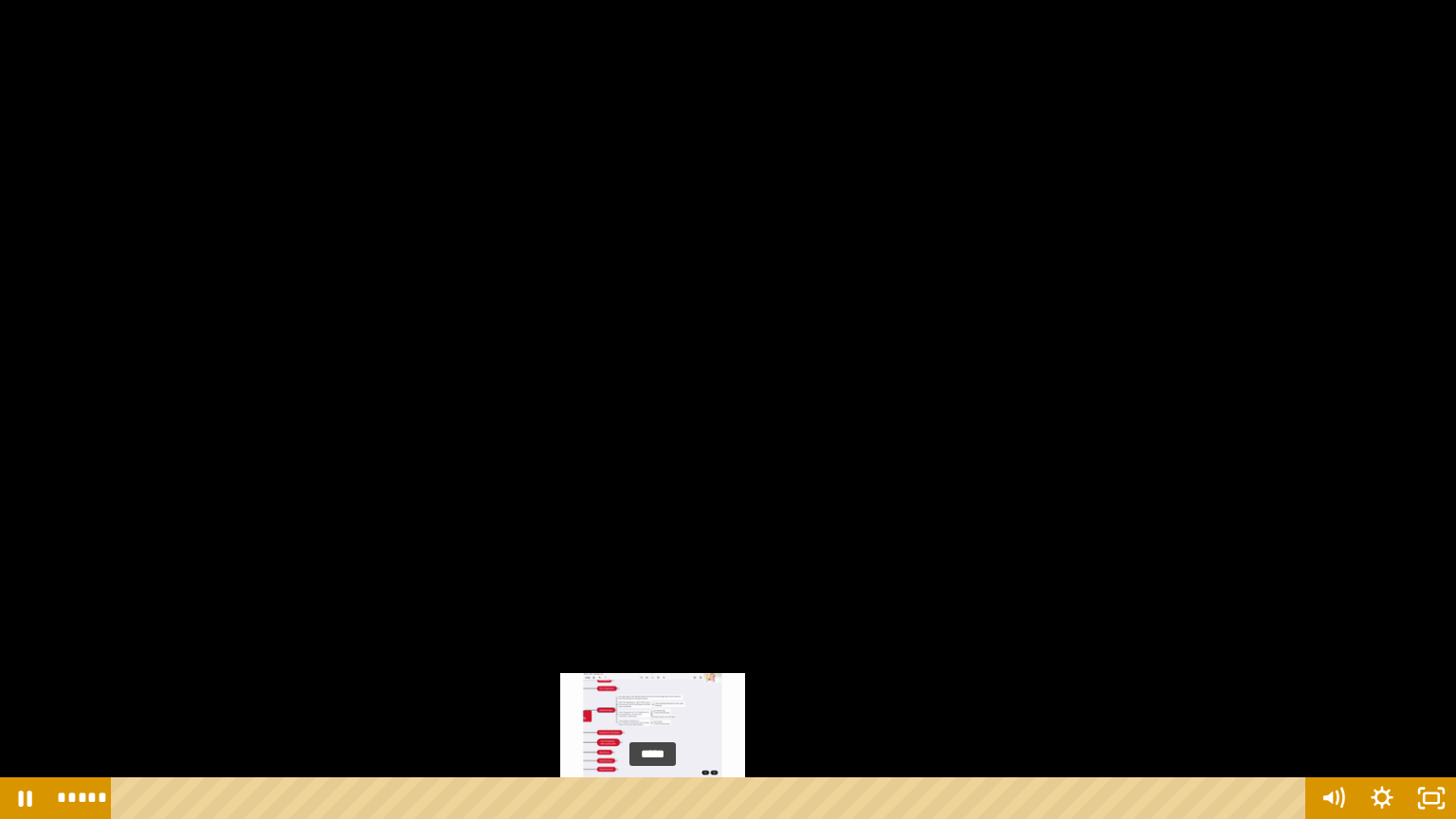 click on "*****" at bounding box center [712, 798] 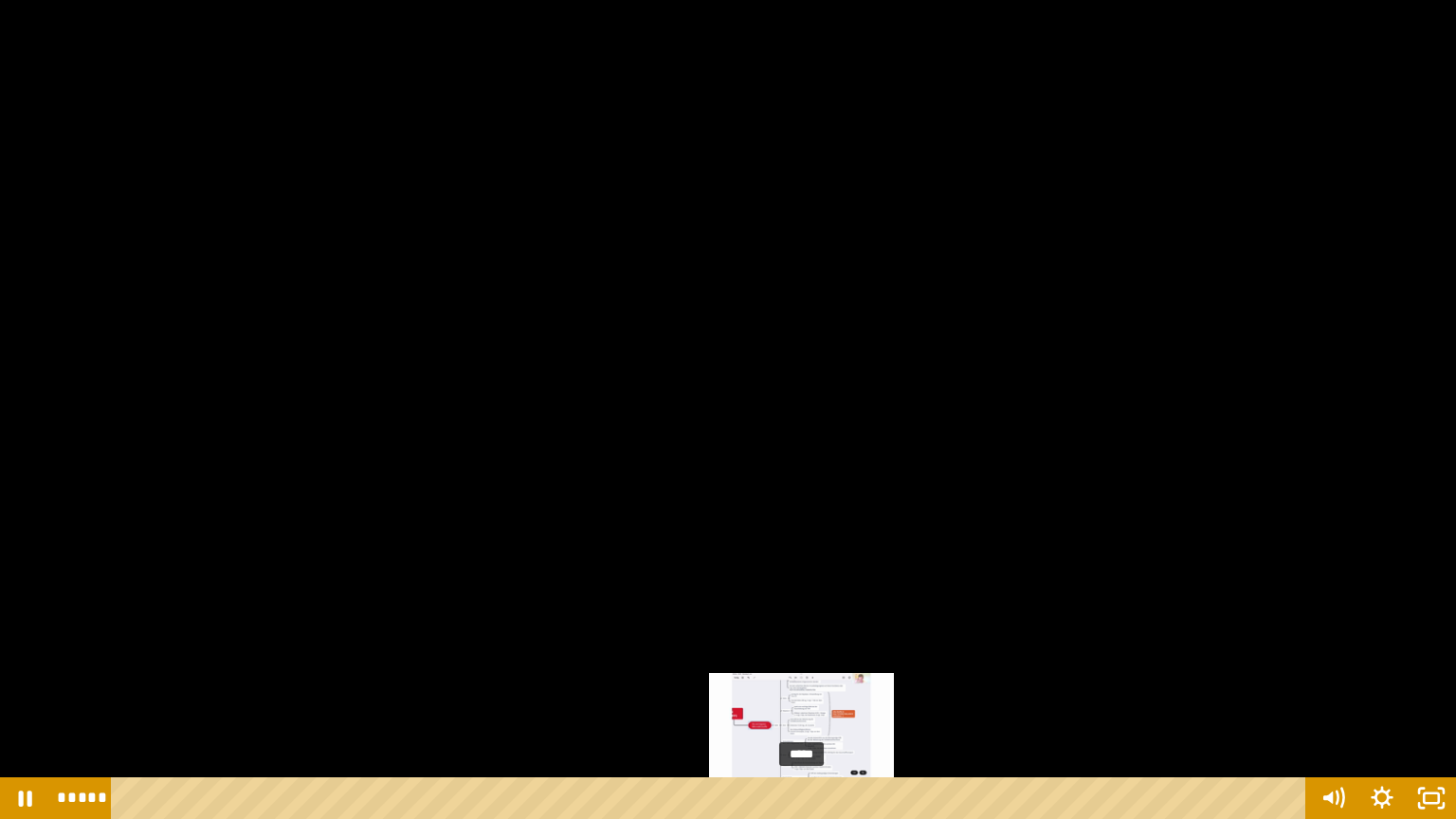 click on "*****" at bounding box center (712, 798) 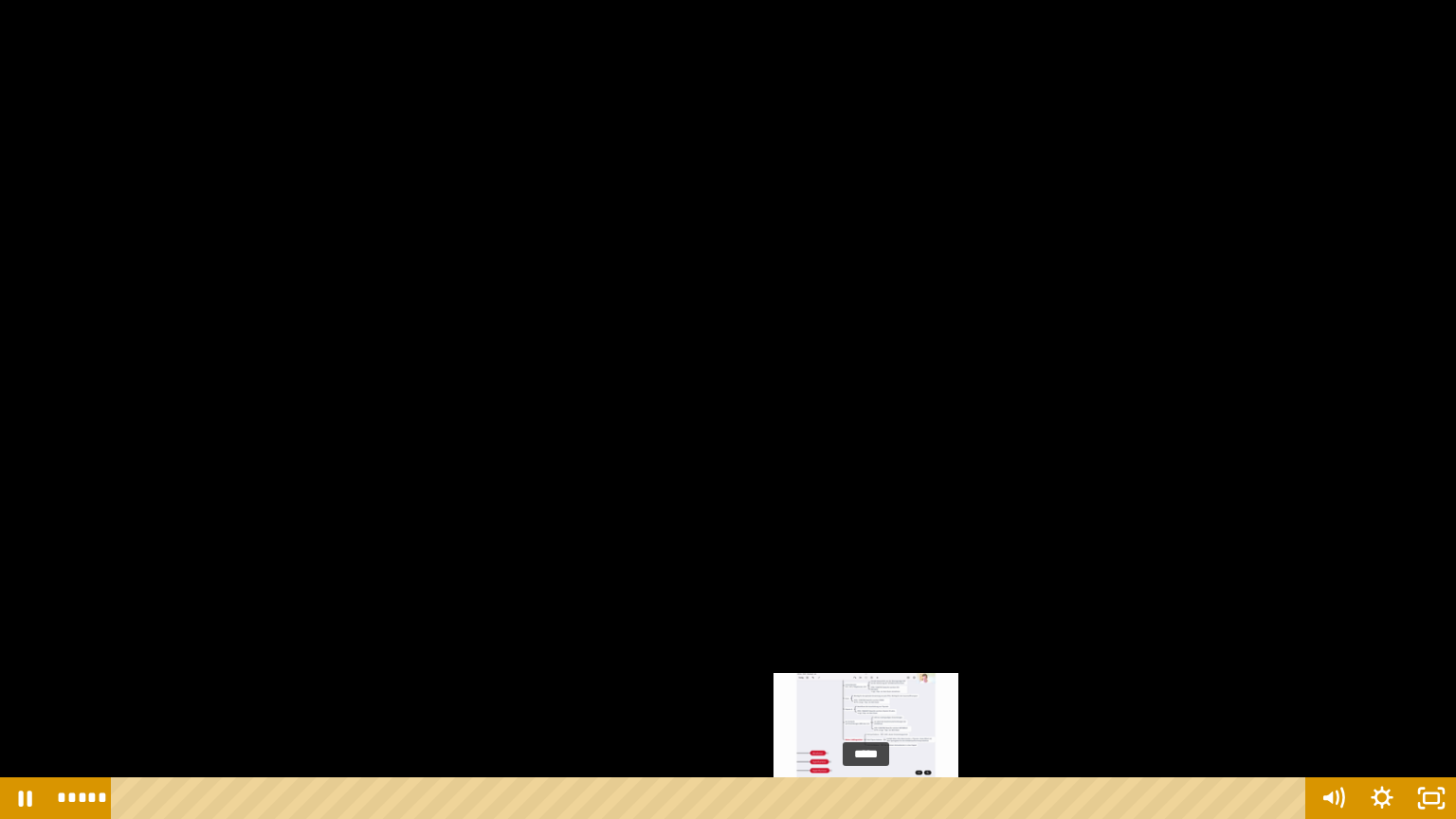 click on "*****" at bounding box center (712, 798) 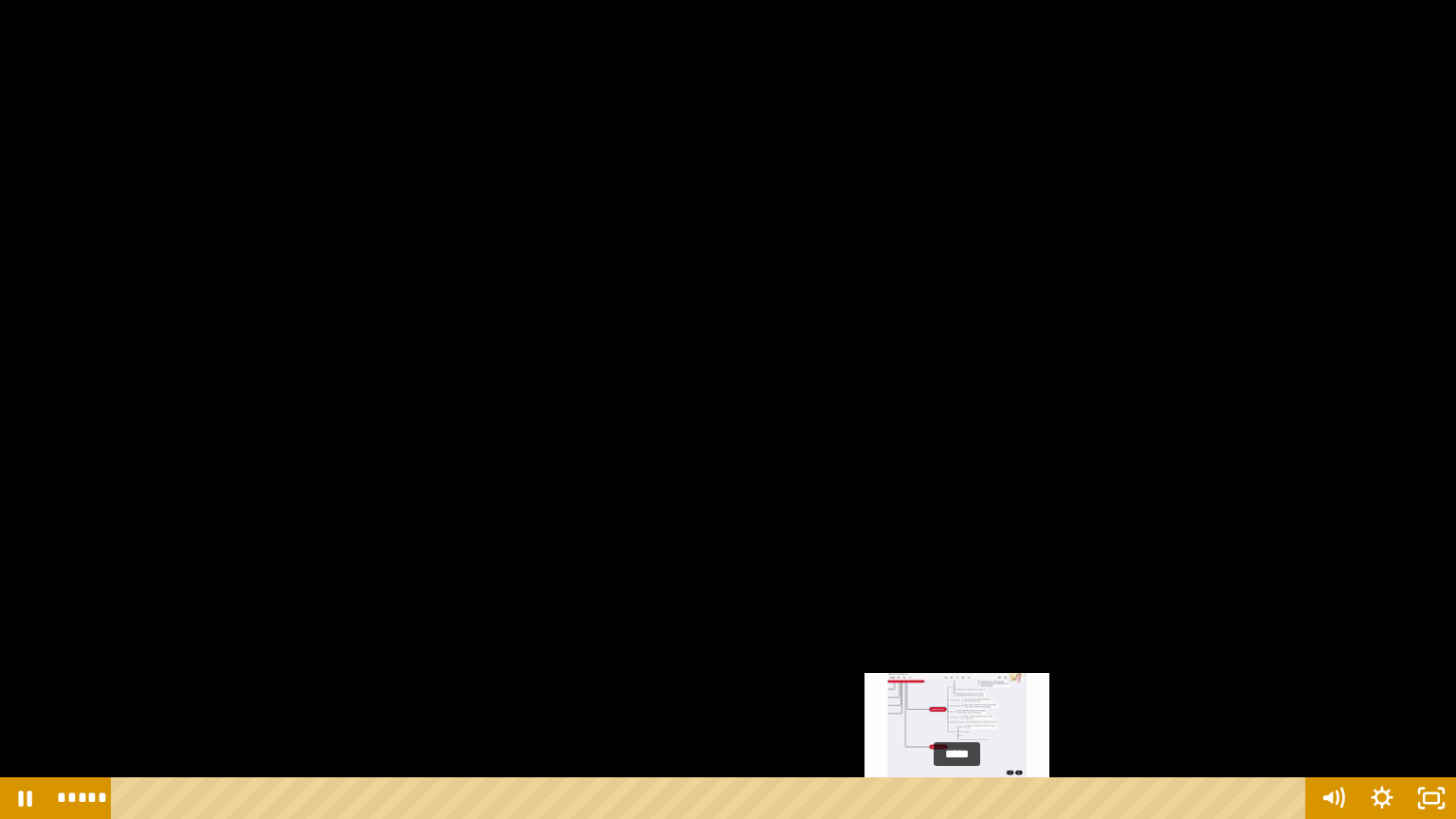 scroll, scrollTop: 0, scrollLeft: 0, axis: both 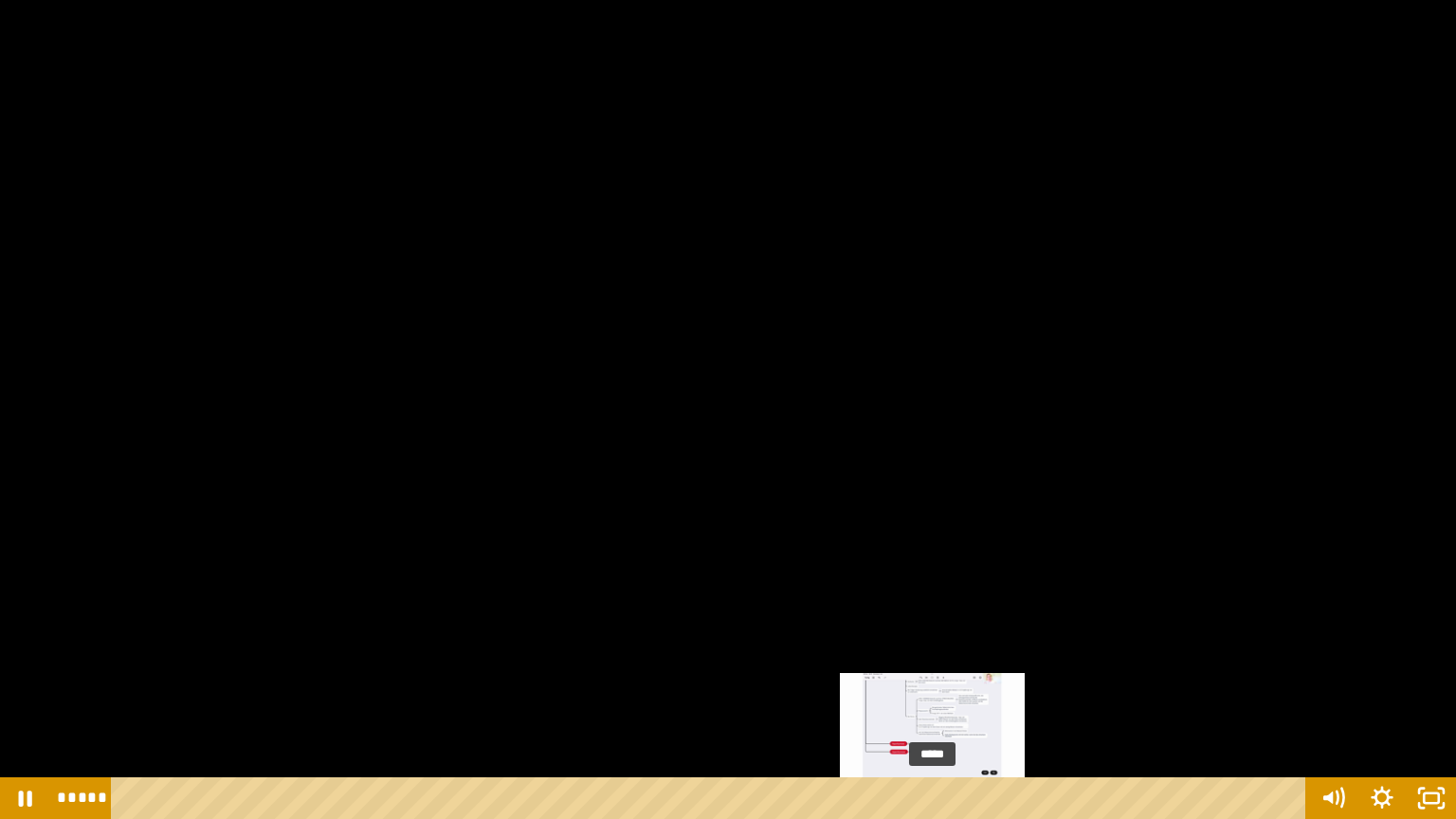 click on "*****" at bounding box center [712, 798] 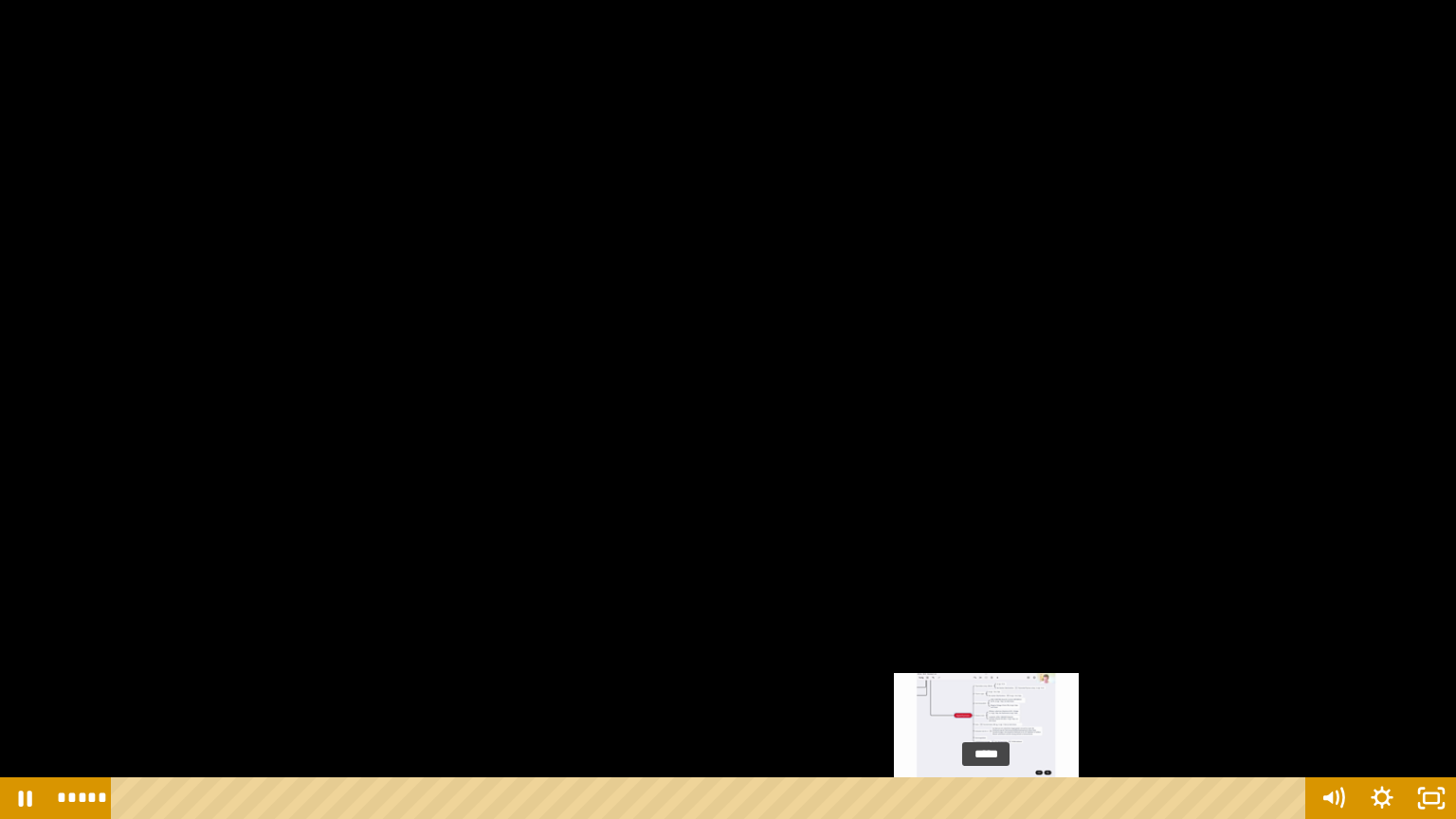 click on "*****" at bounding box center (712, 798) 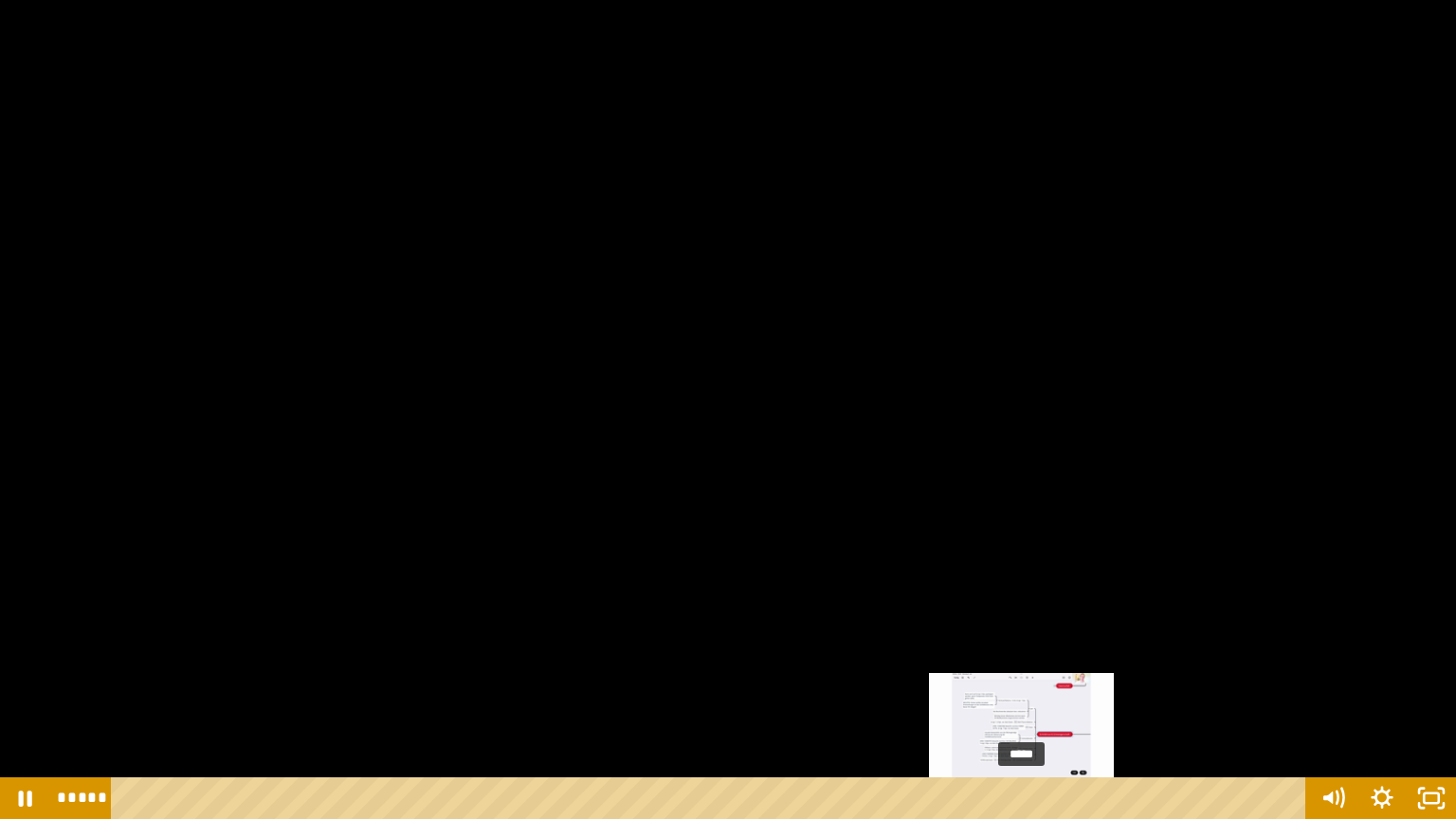 click on "*****" at bounding box center [712, 798] 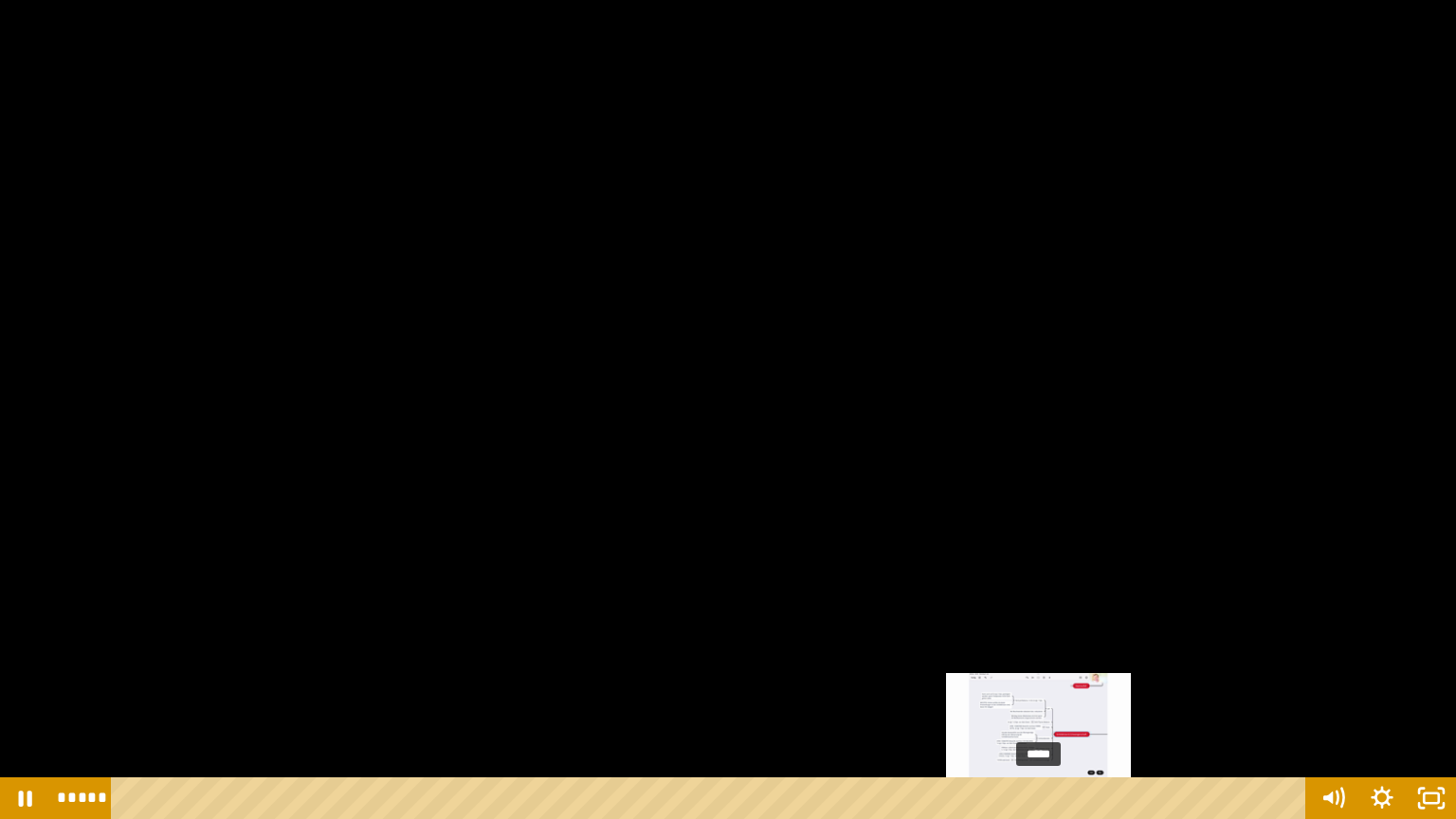 click on "*****" at bounding box center [712, 798] 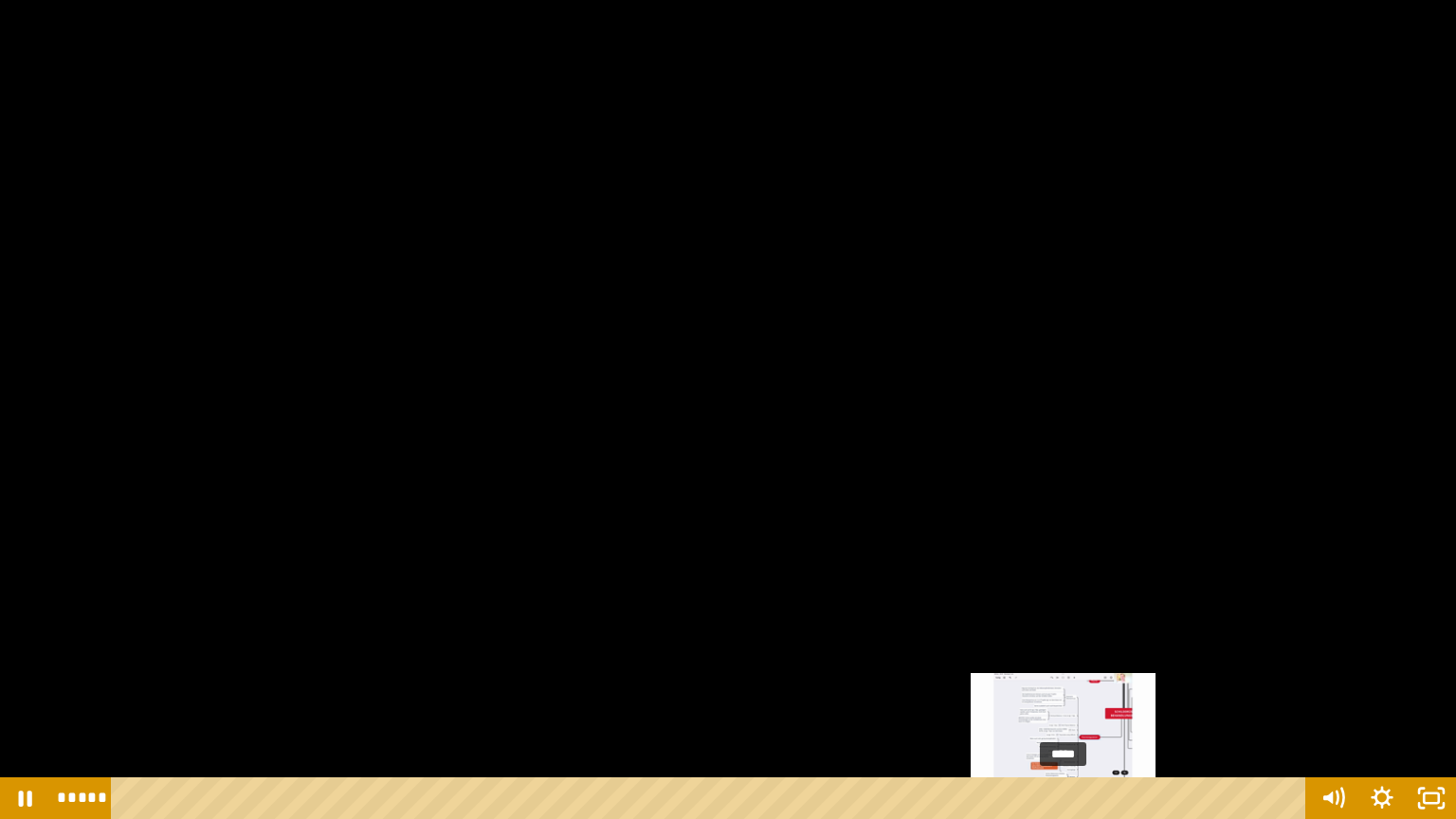click on "*****" at bounding box center (712, 798) 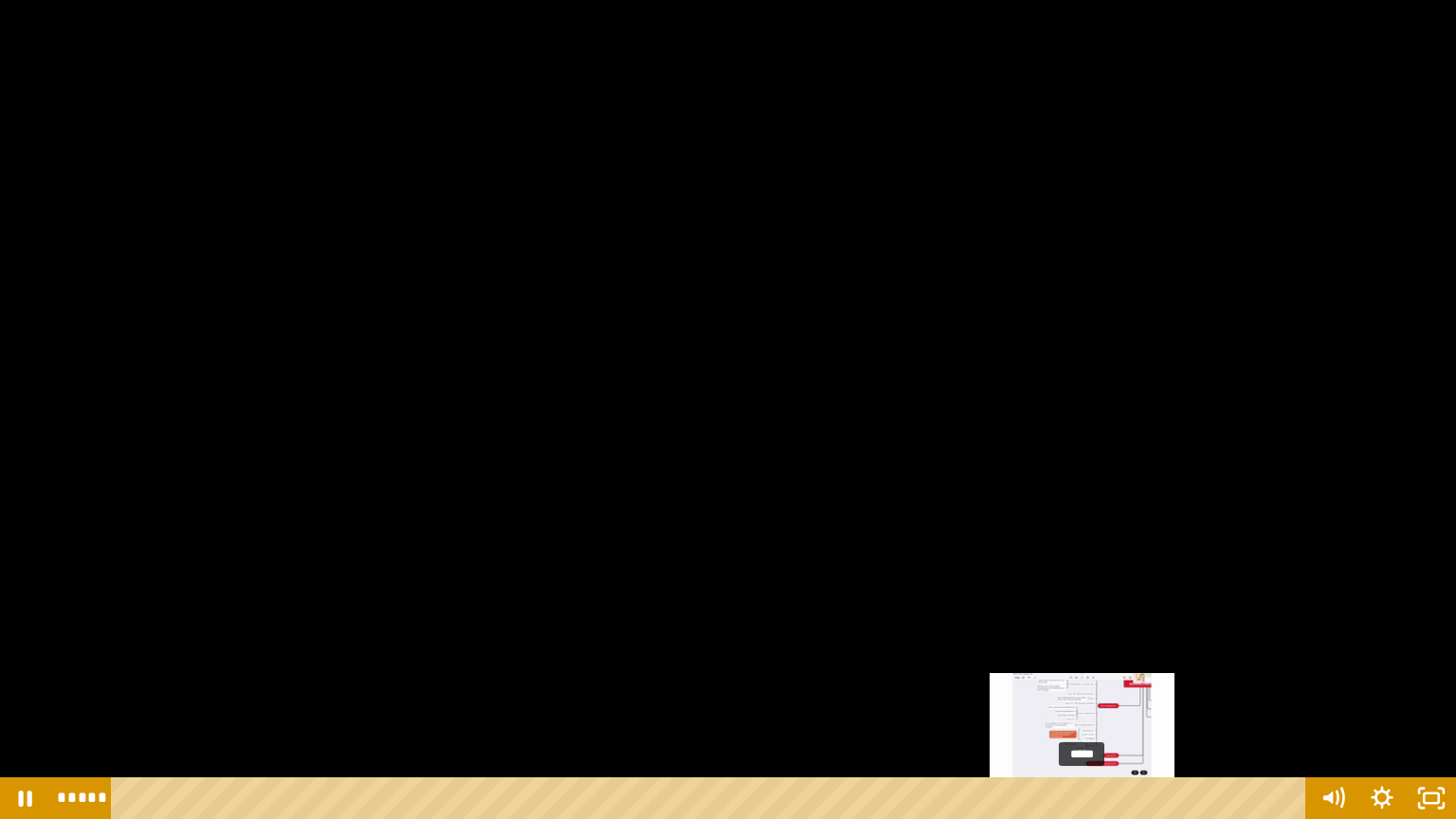 click on "*****" at bounding box center (712, 798) 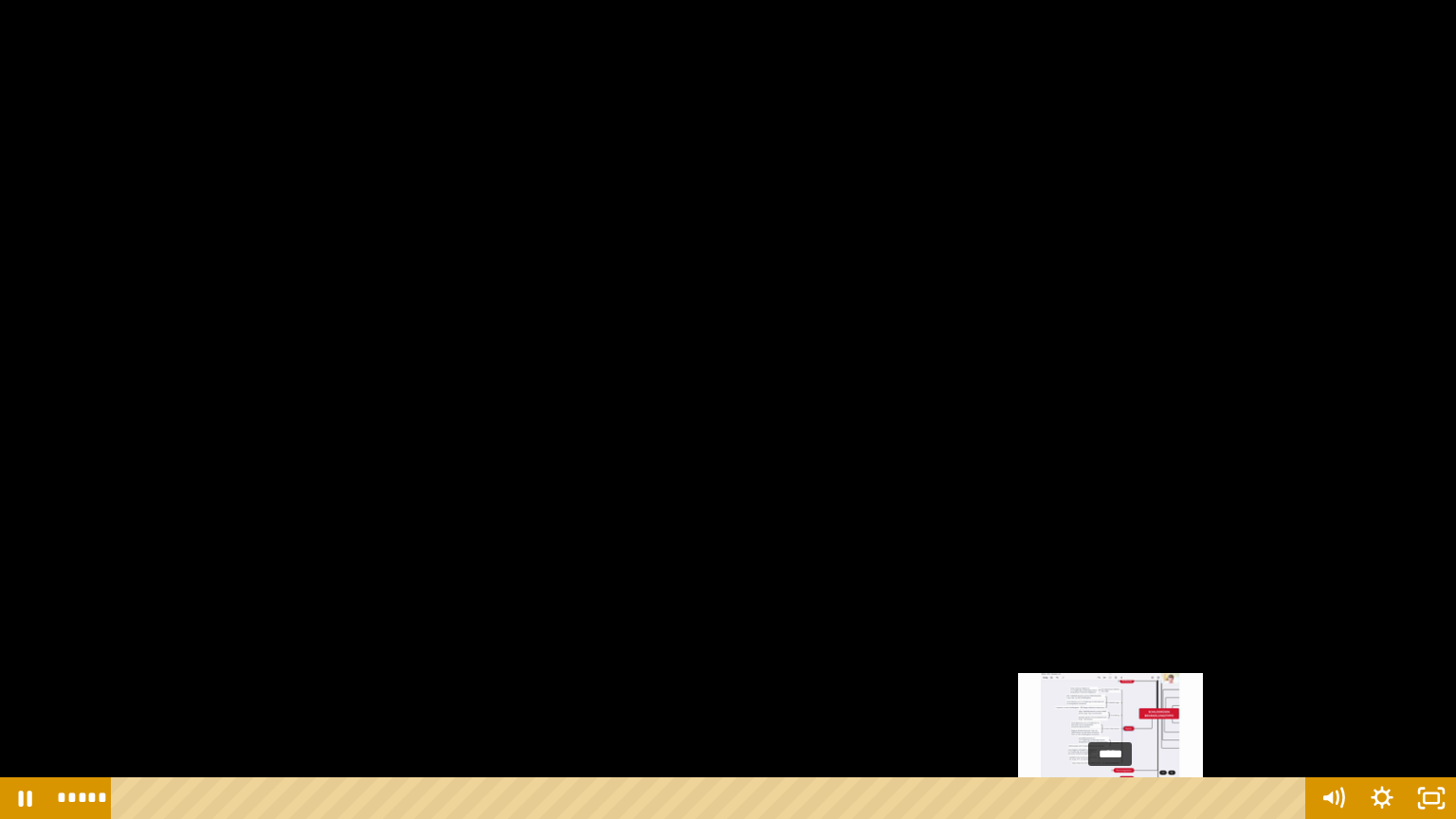 click on "*****" at bounding box center [712, 798] 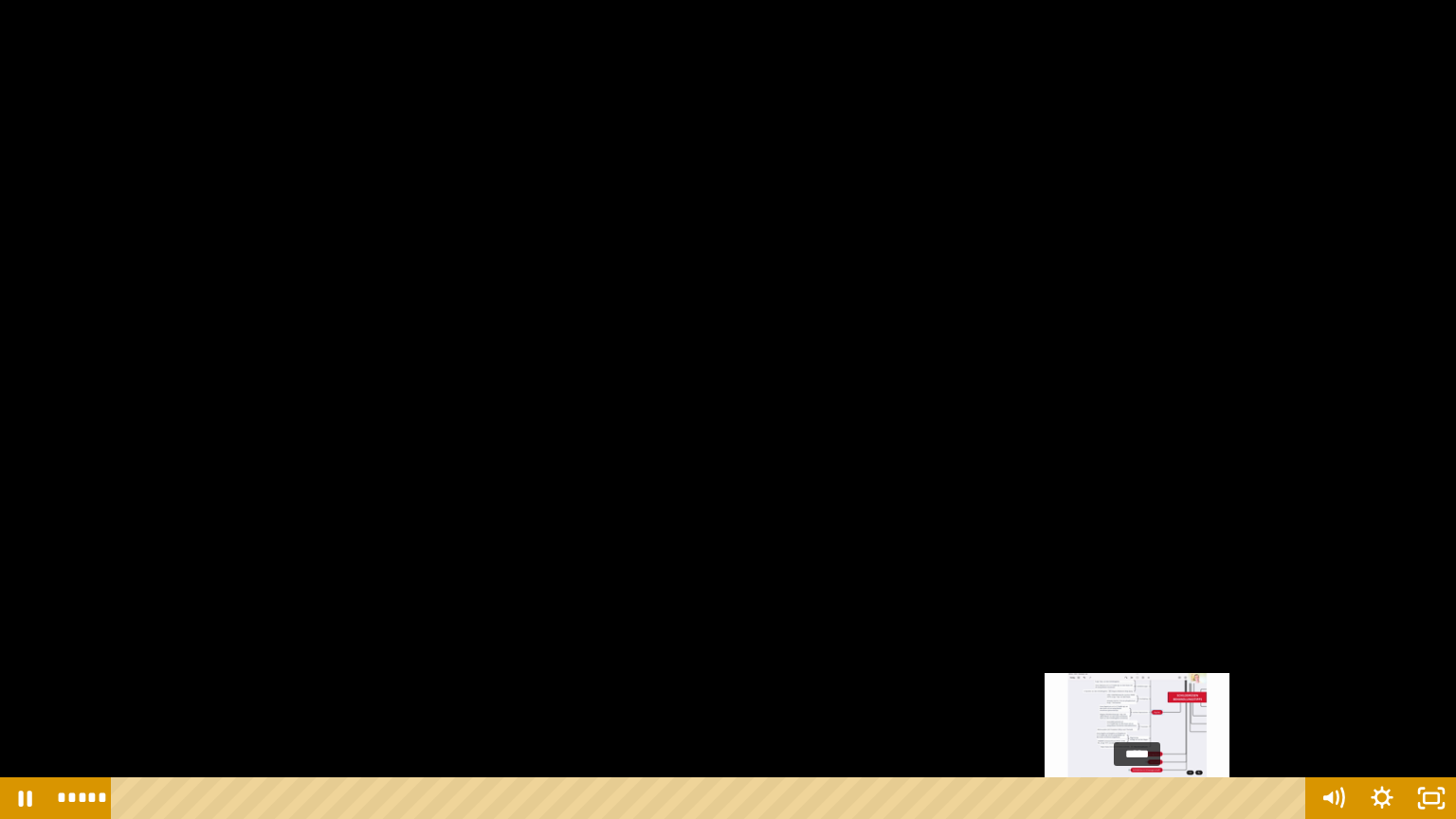 click on "*****" at bounding box center (712, 798) 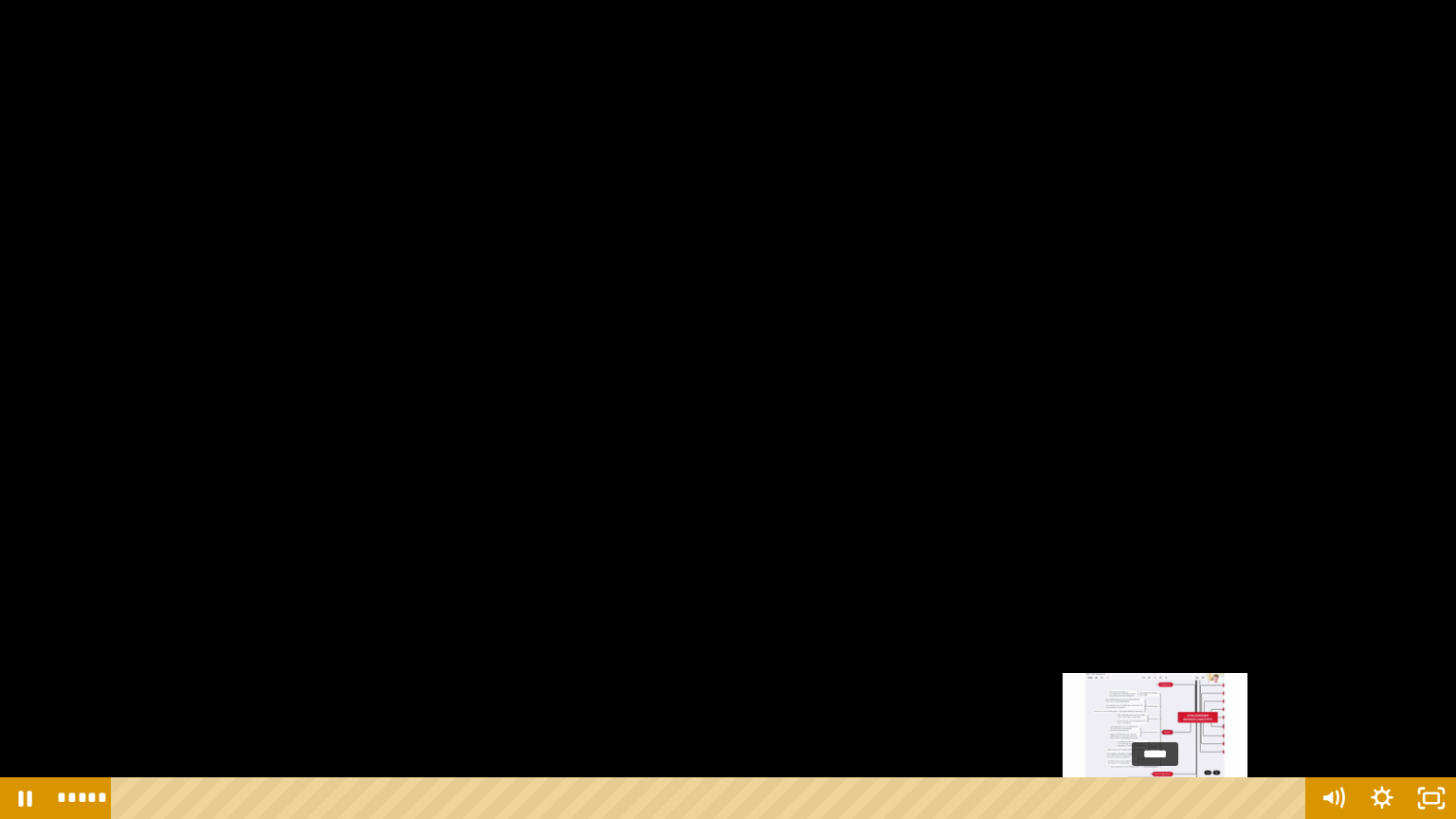 click on "*****" at bounding box center (712, 798) 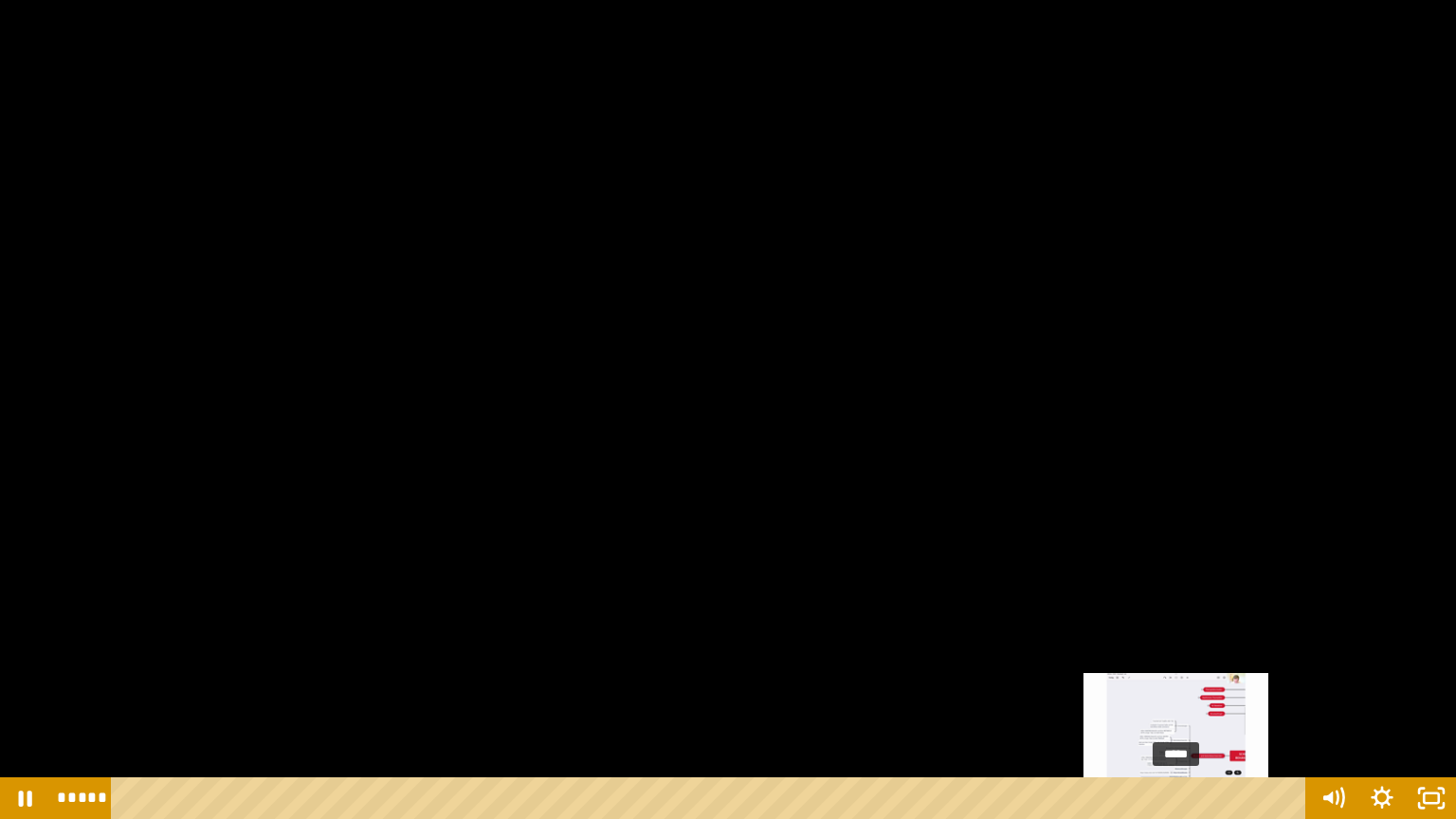 click on "*****" at bounding box center (712, 798) 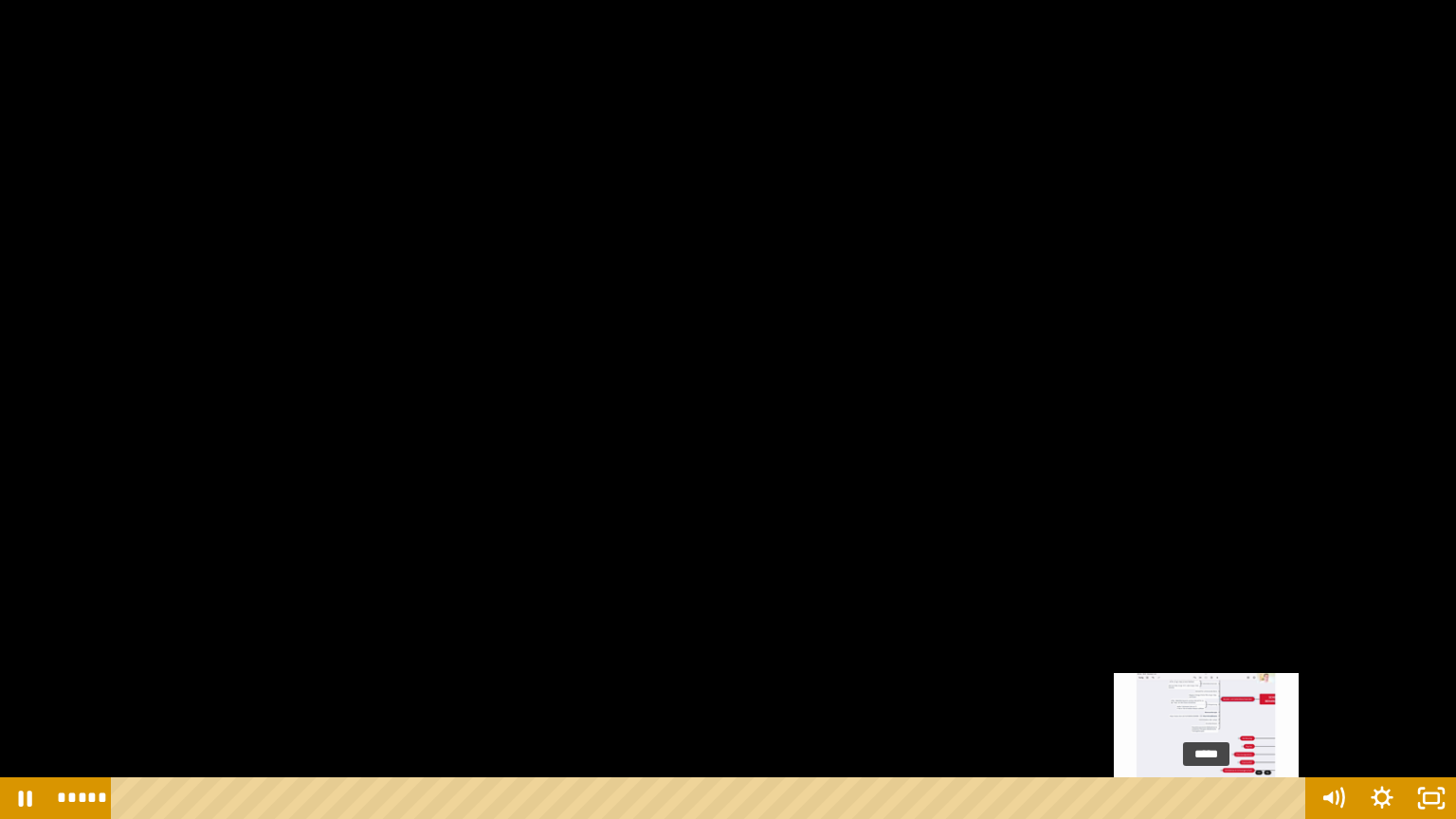 click on "*****" at bounding box center (712, 798) 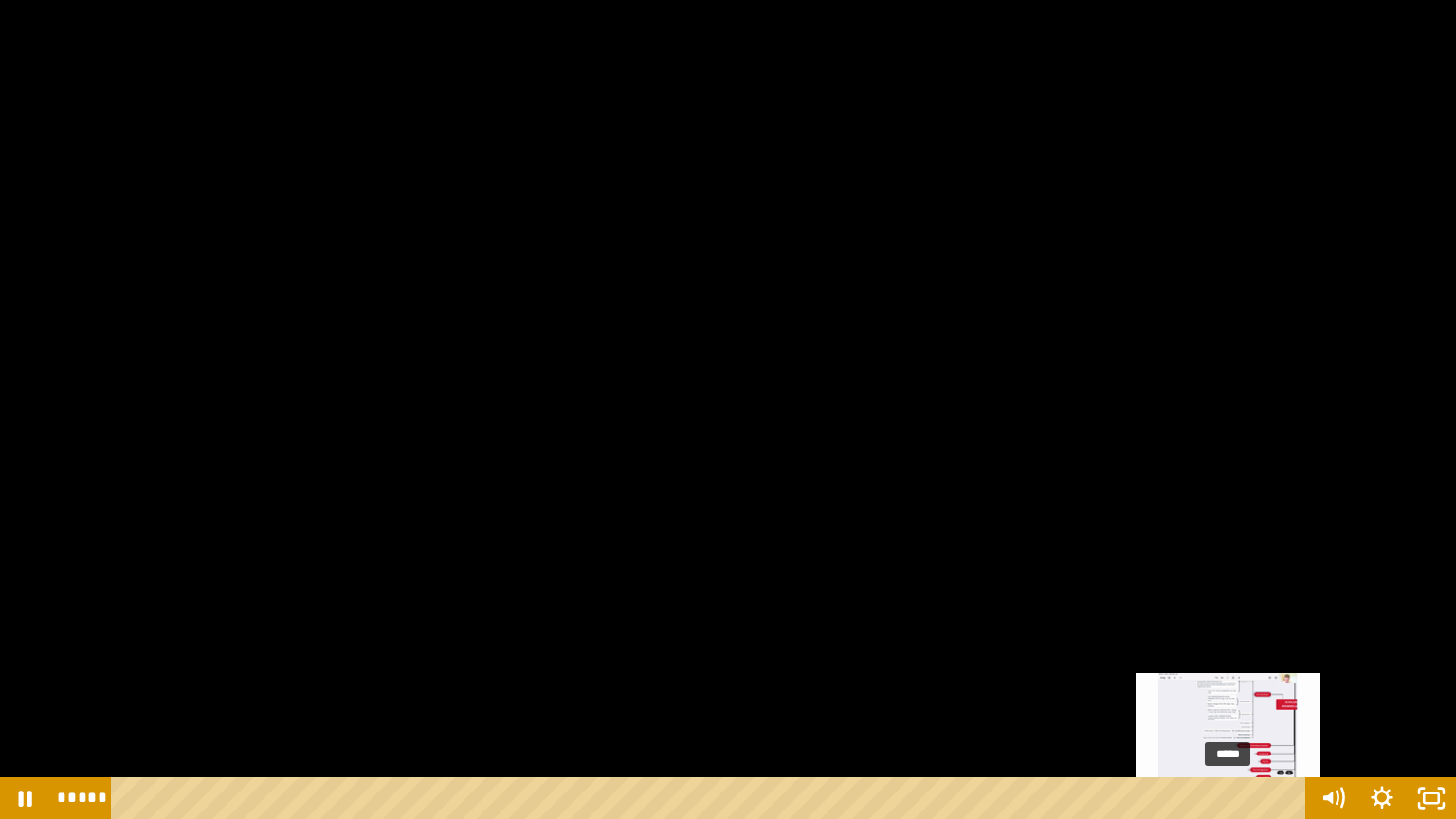click on "*****" at bounding box center (712, 798) 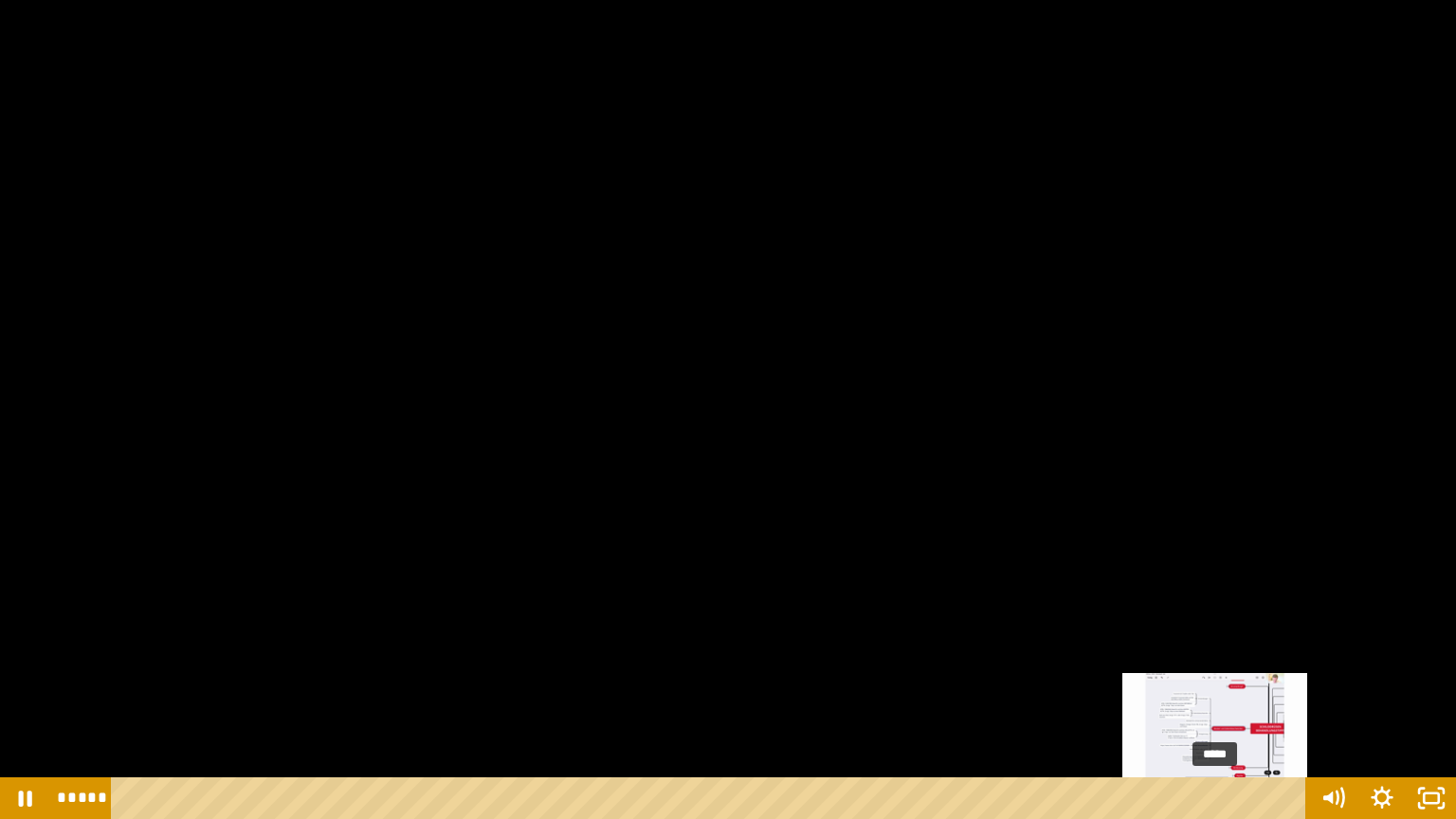 click on "*****" at bounding box center [712, 798] 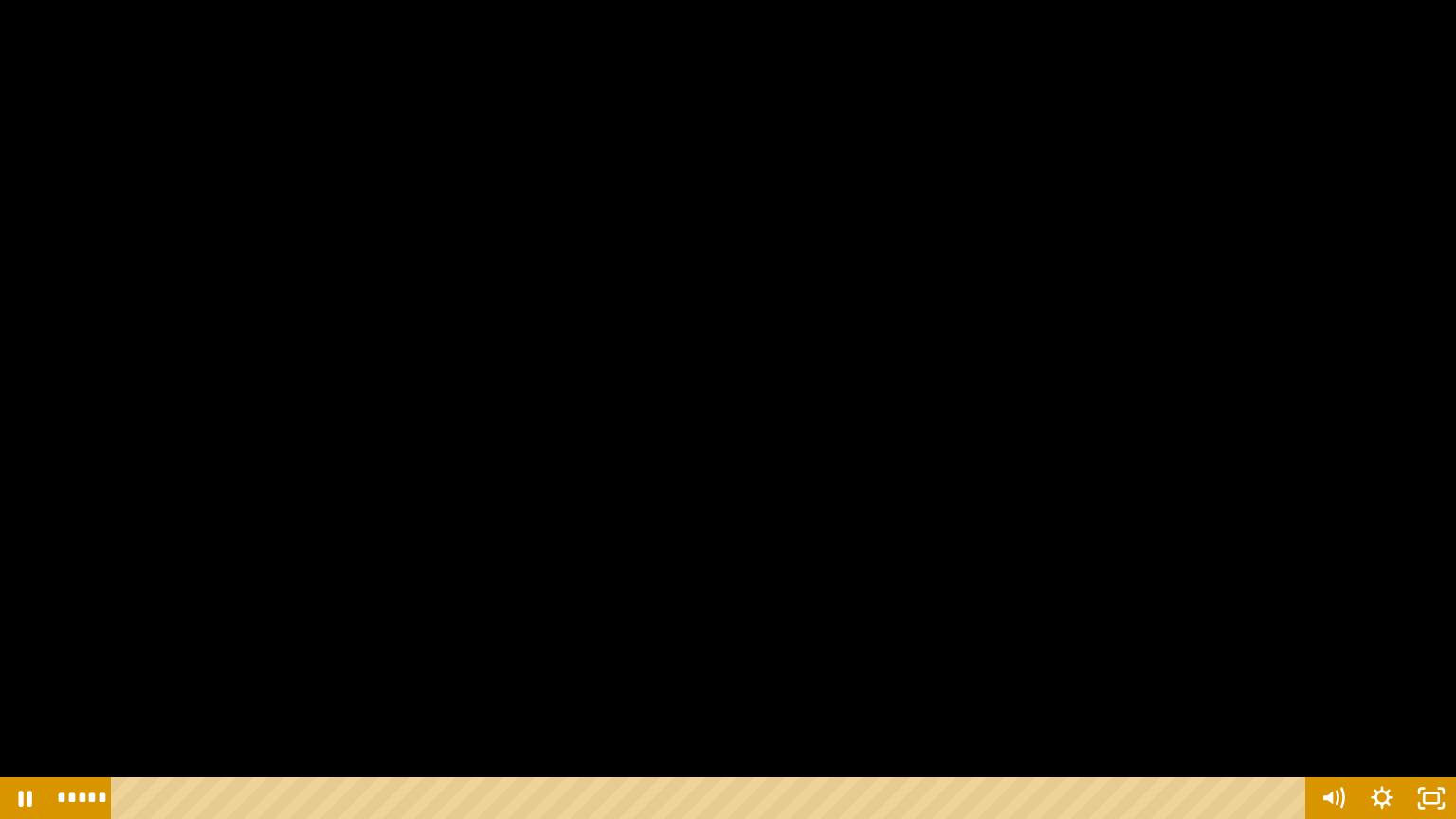 click at bounding box center (728, 410) 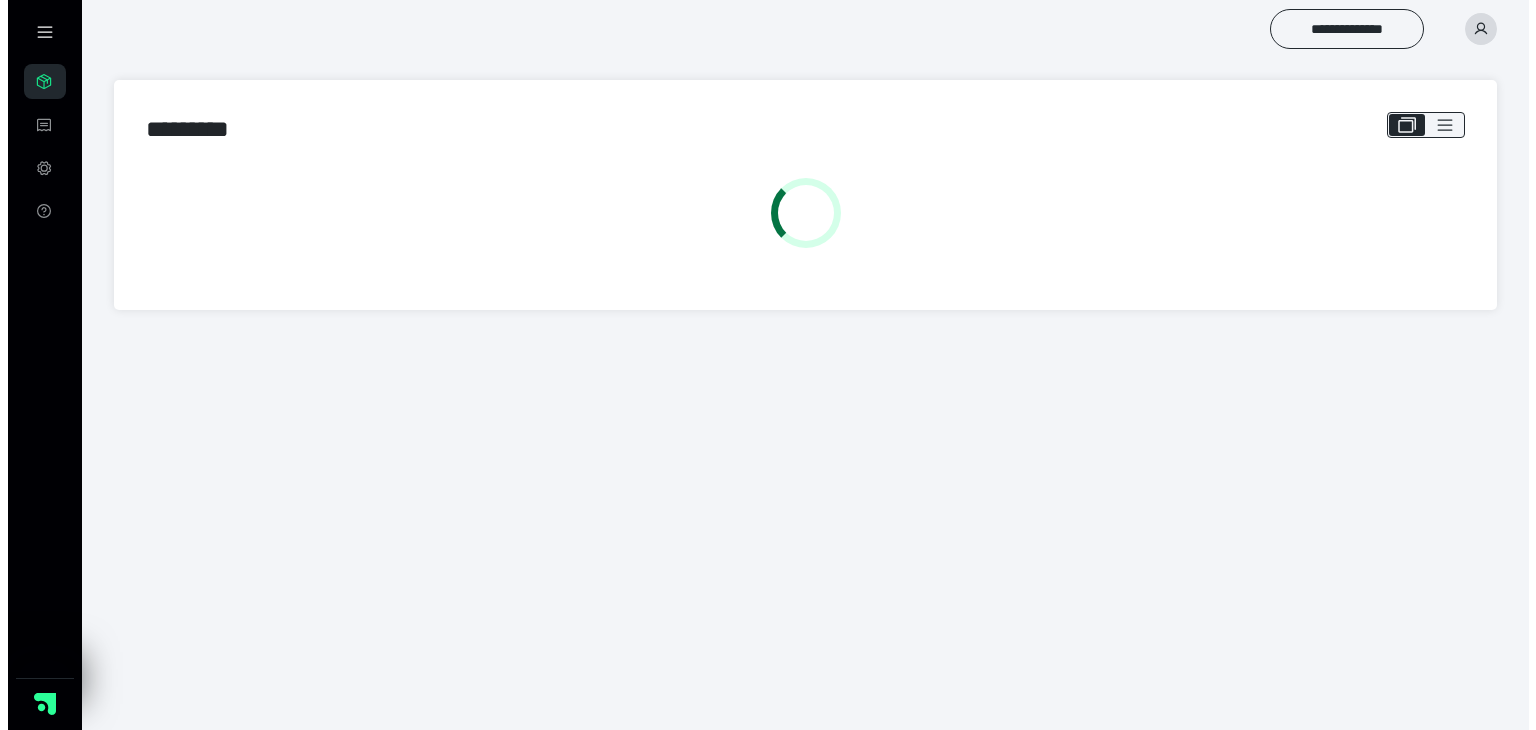 scroll, scrollTop: 0, scrollLeft: 0, axis: both 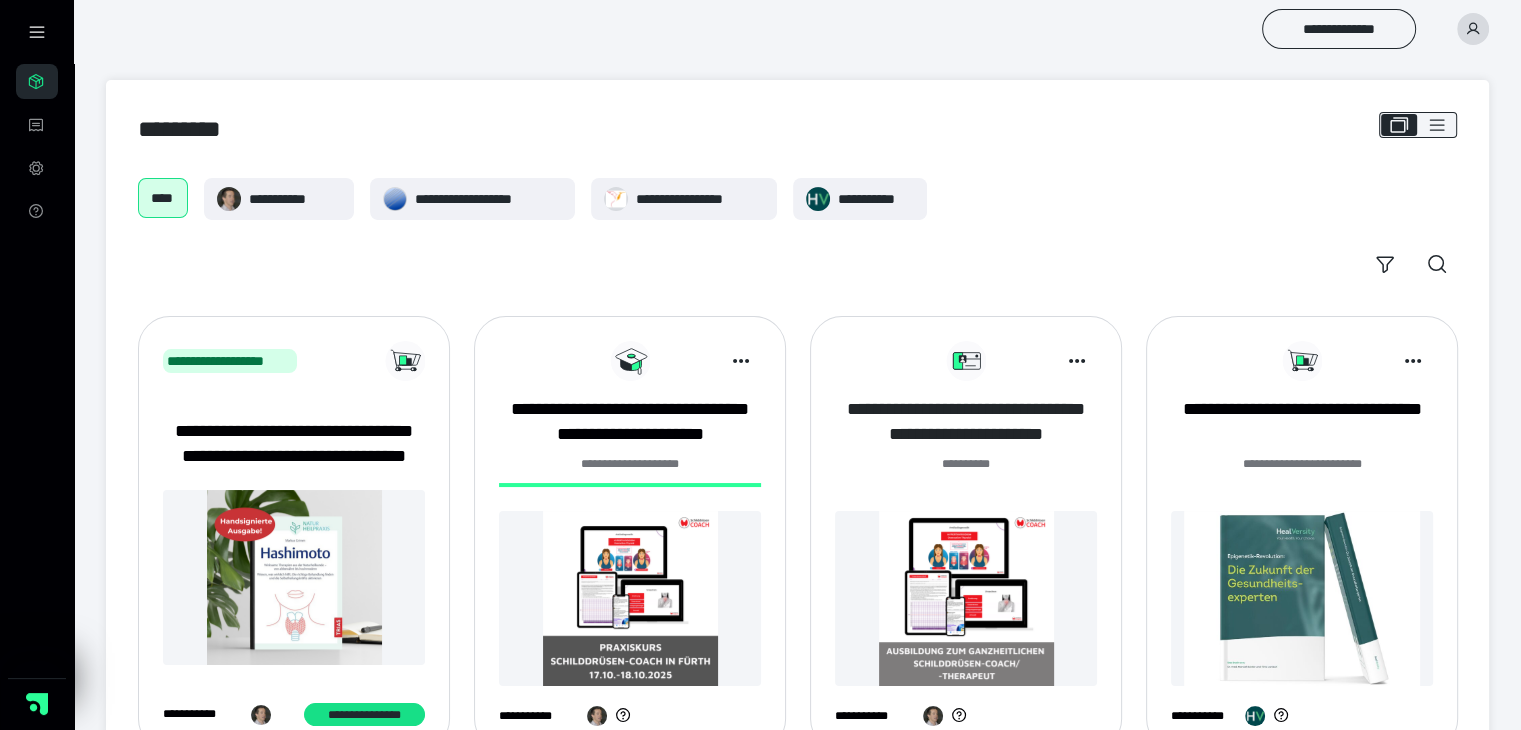 click on "**********" at bounding box center (966, 422) 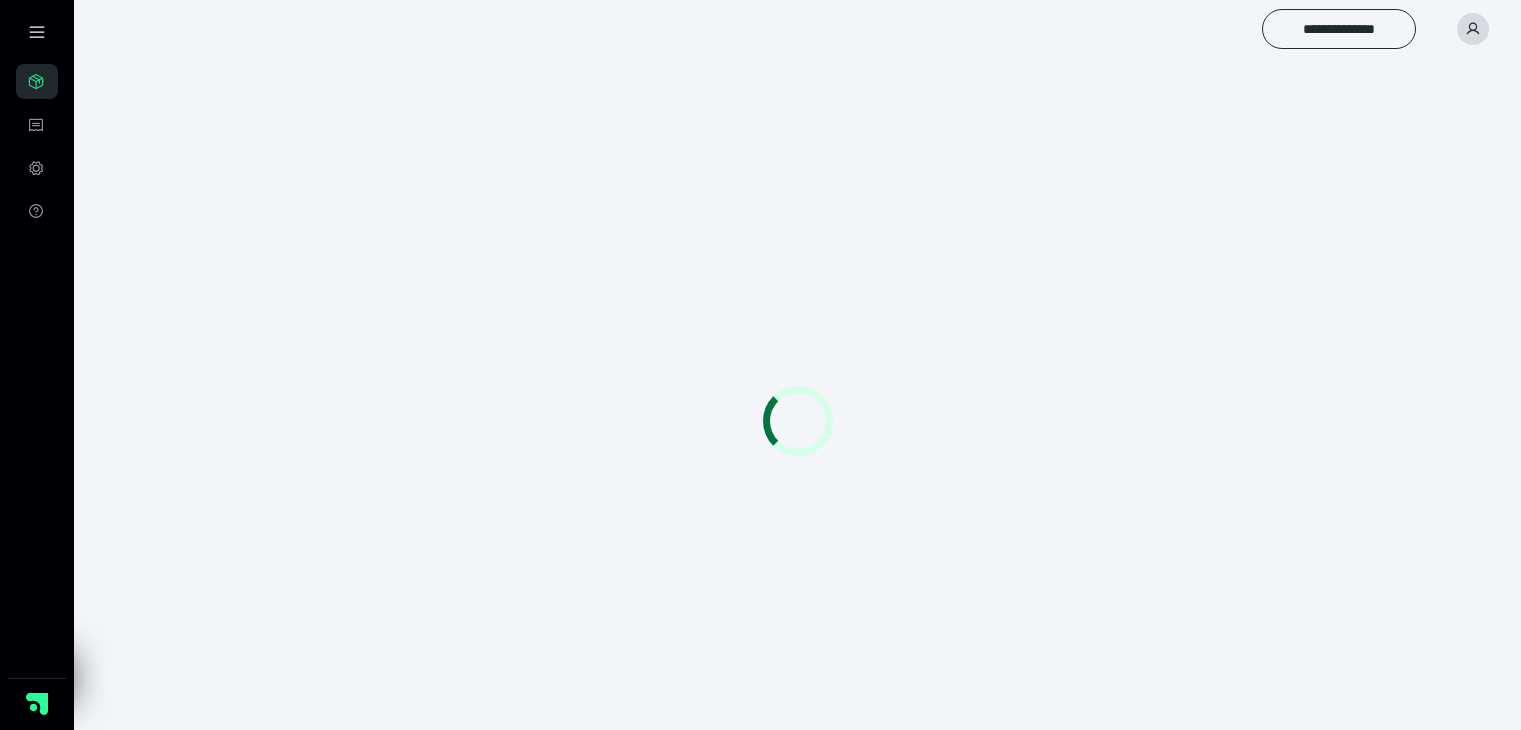 scroll, scrollTop: 0, scrollLeft: 0, axis: both 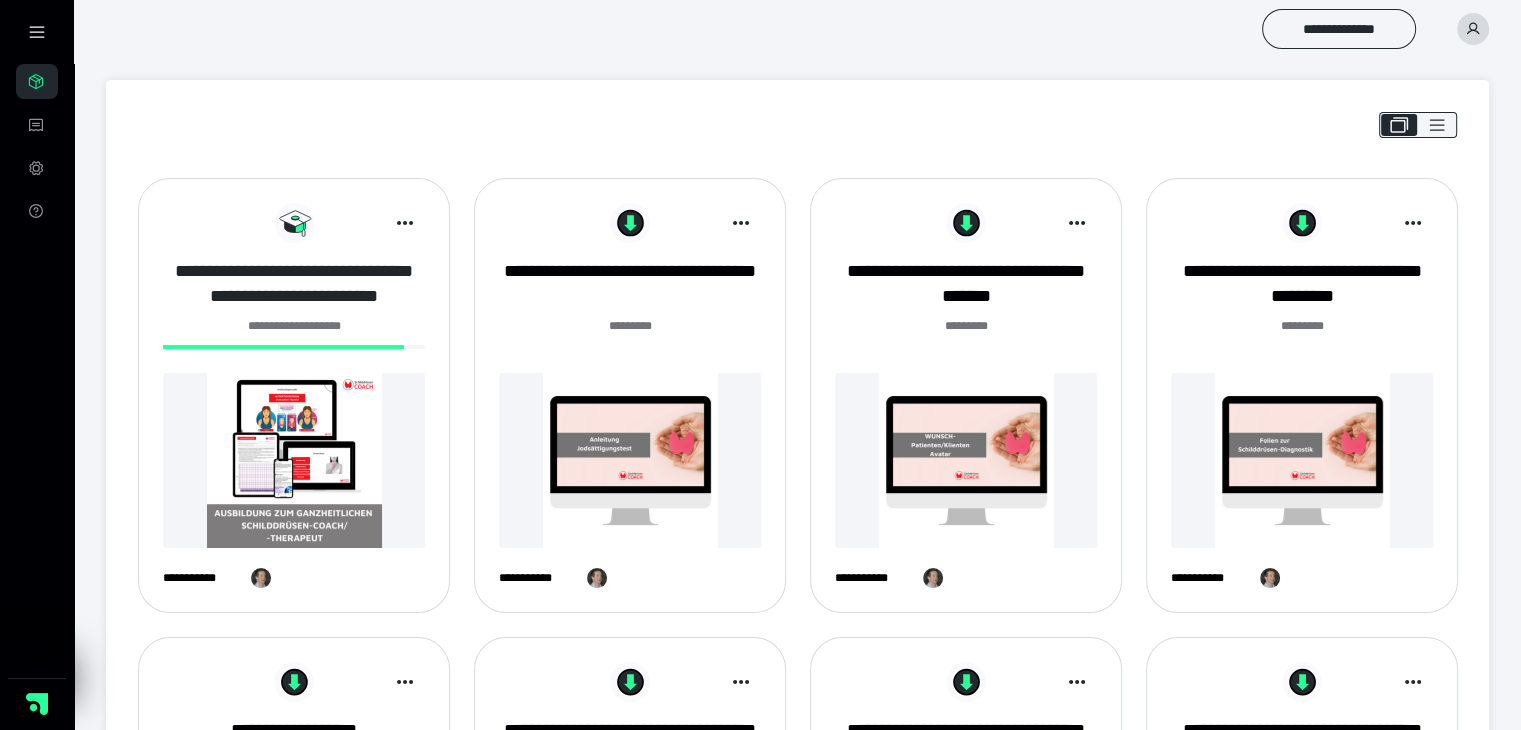 click on "**********" at bounding box center (294, 284) 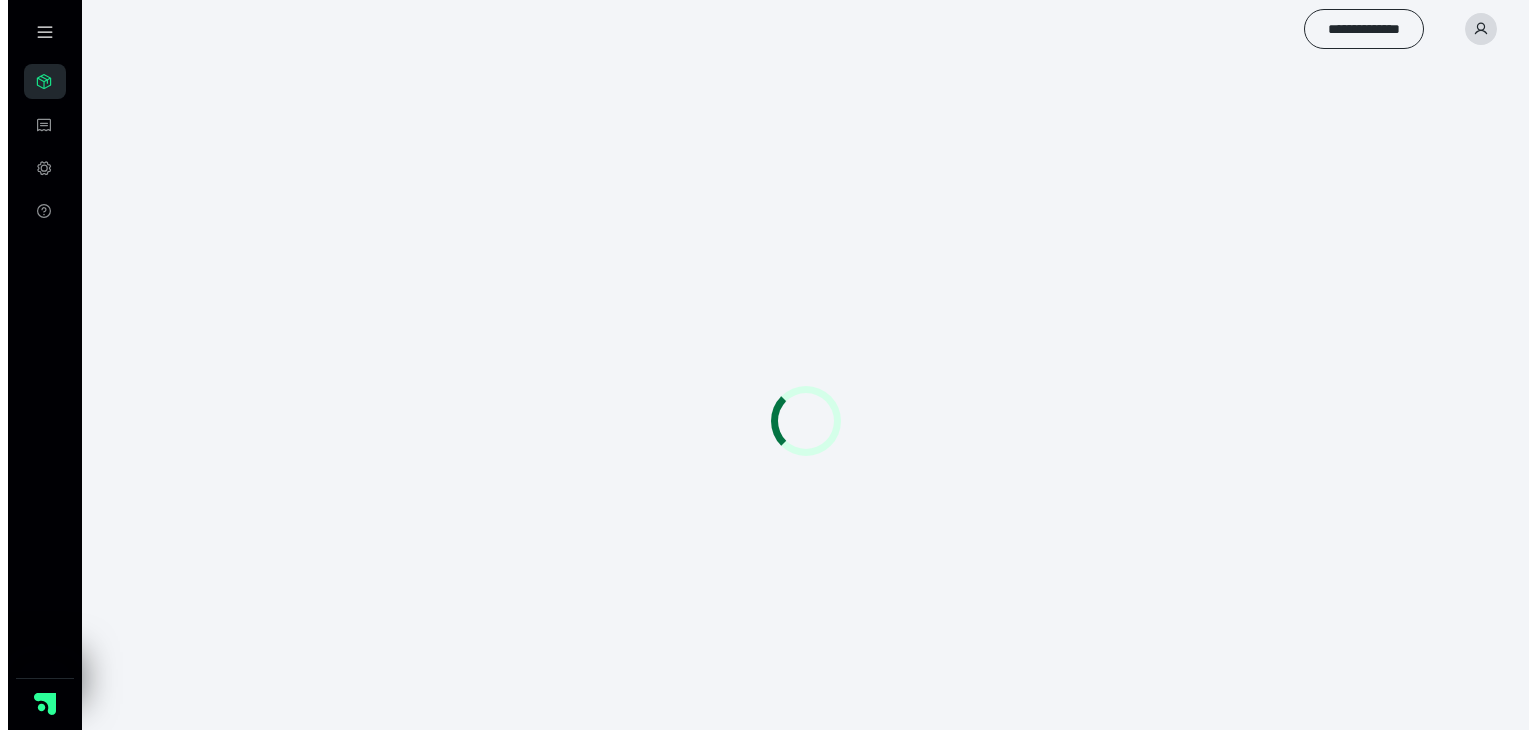 scroll, scrollTop: 0, scrollLeft: 0, axis: both 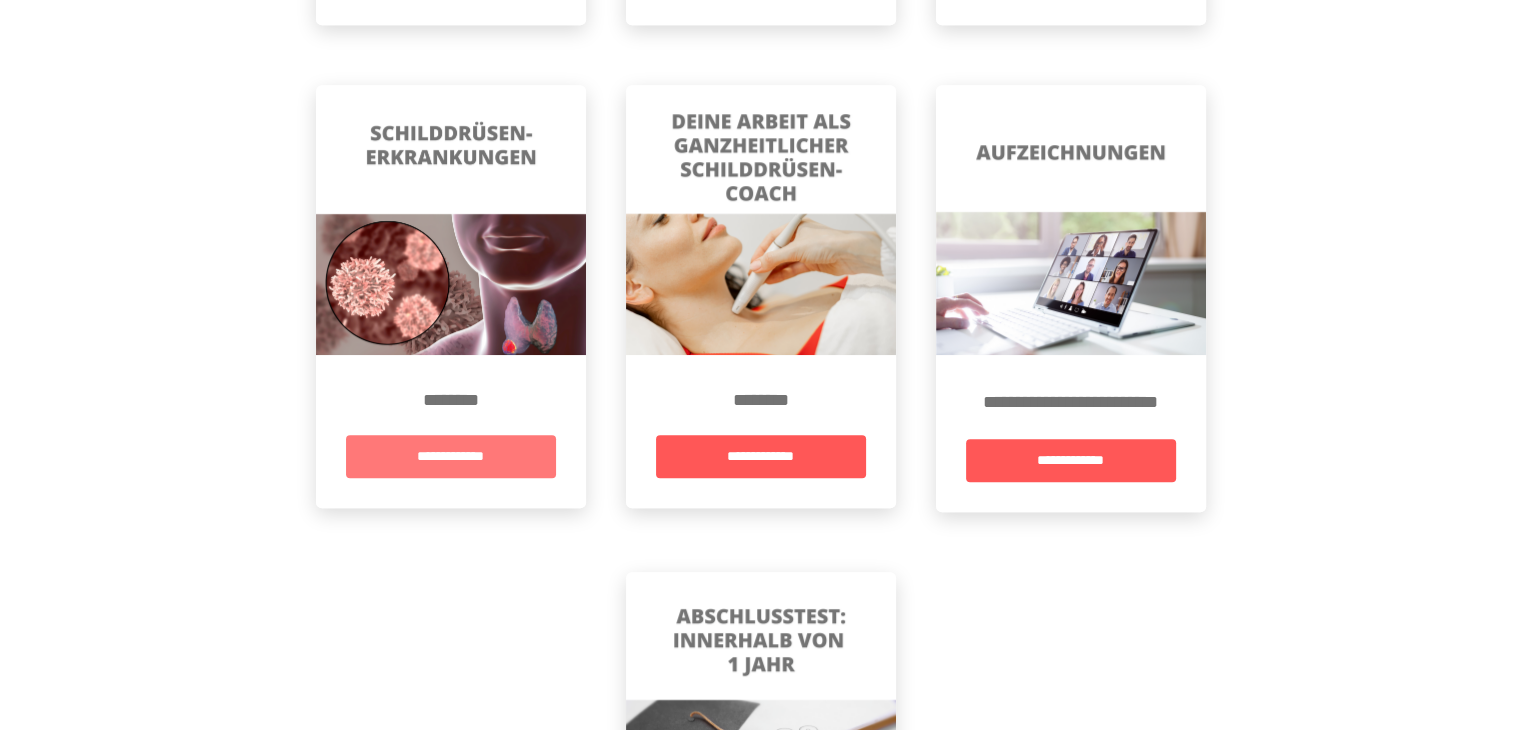 click on "**********" at bounding box center [451, 456] 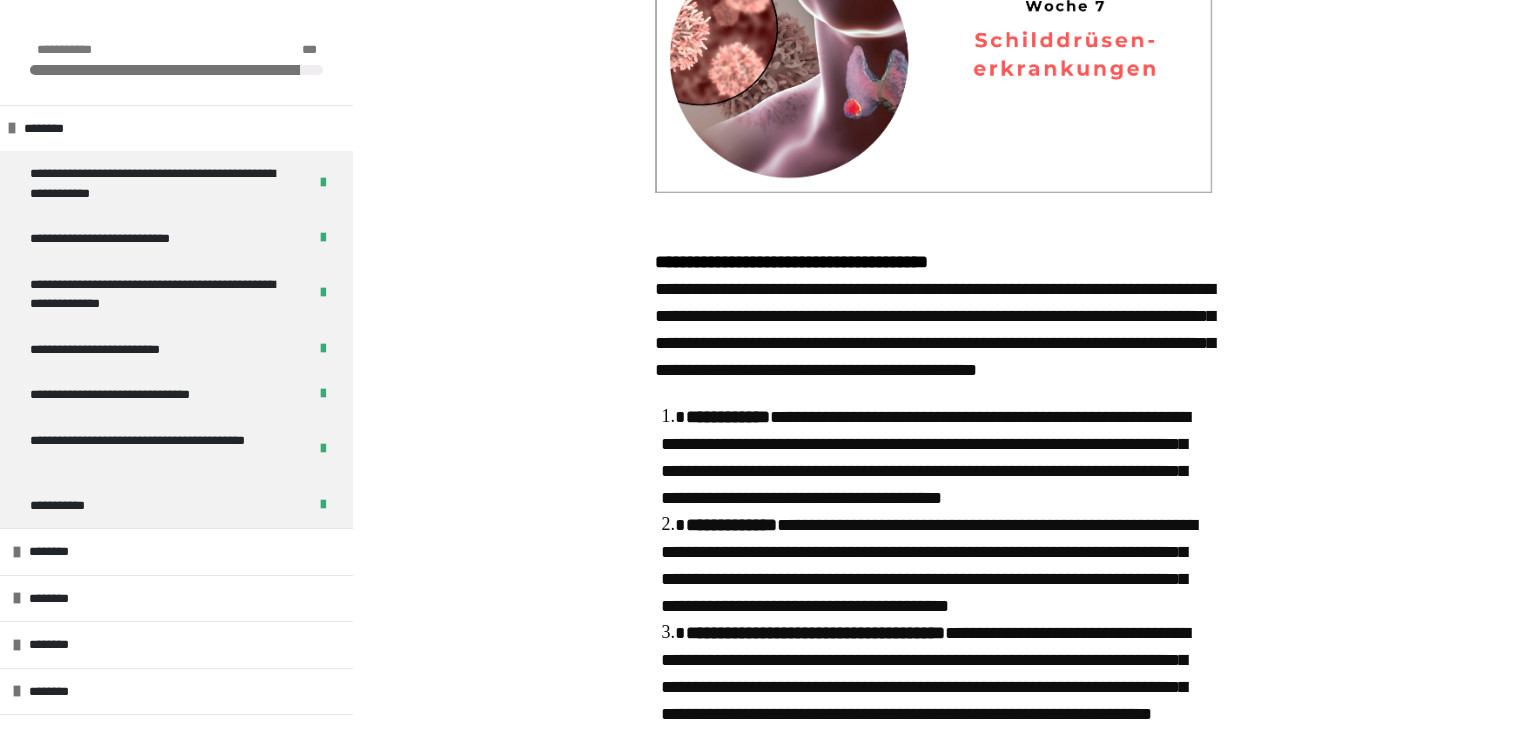 scroll, scrollTop: 800, scrollLeft: 0, axis: vertical 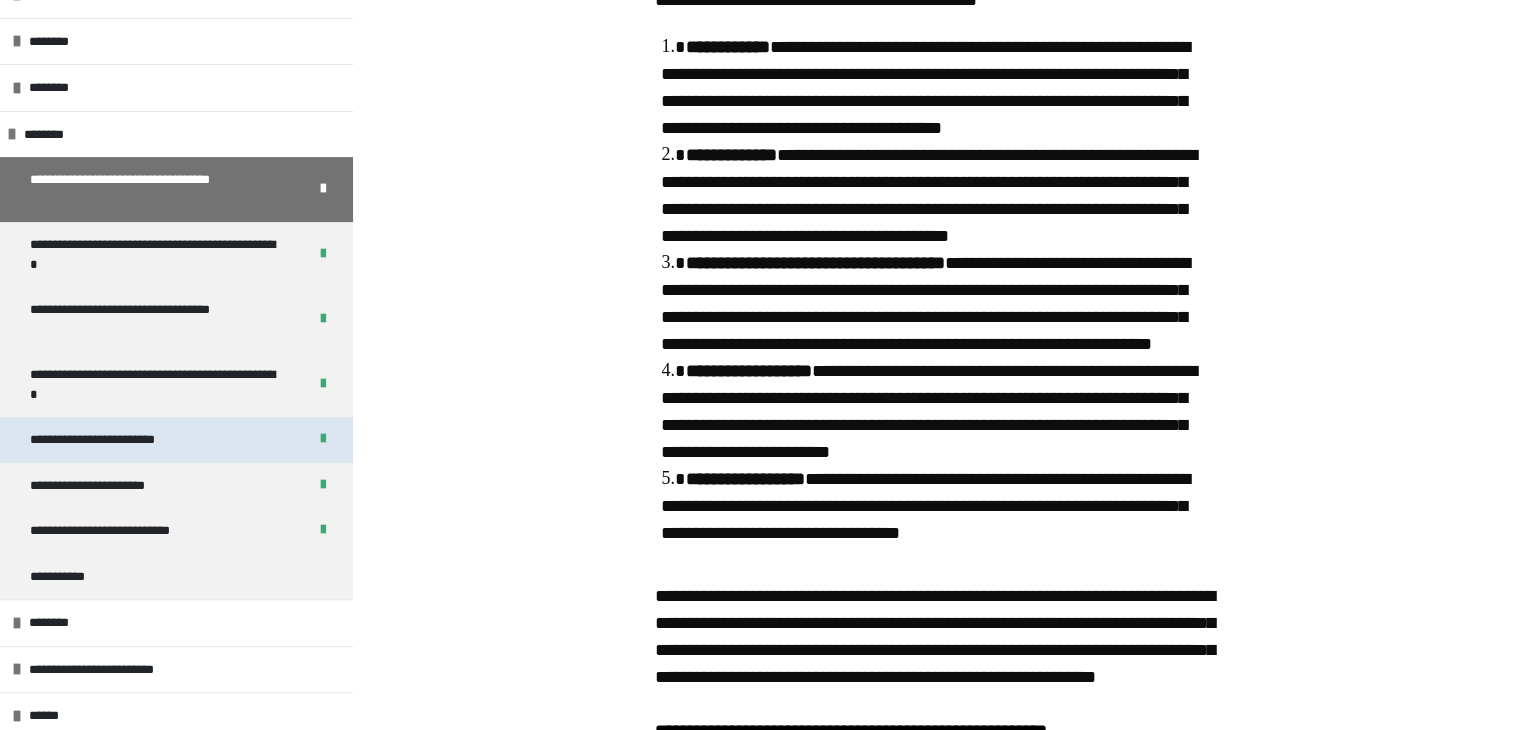 click on "**********" at bounding box center [120, 440] 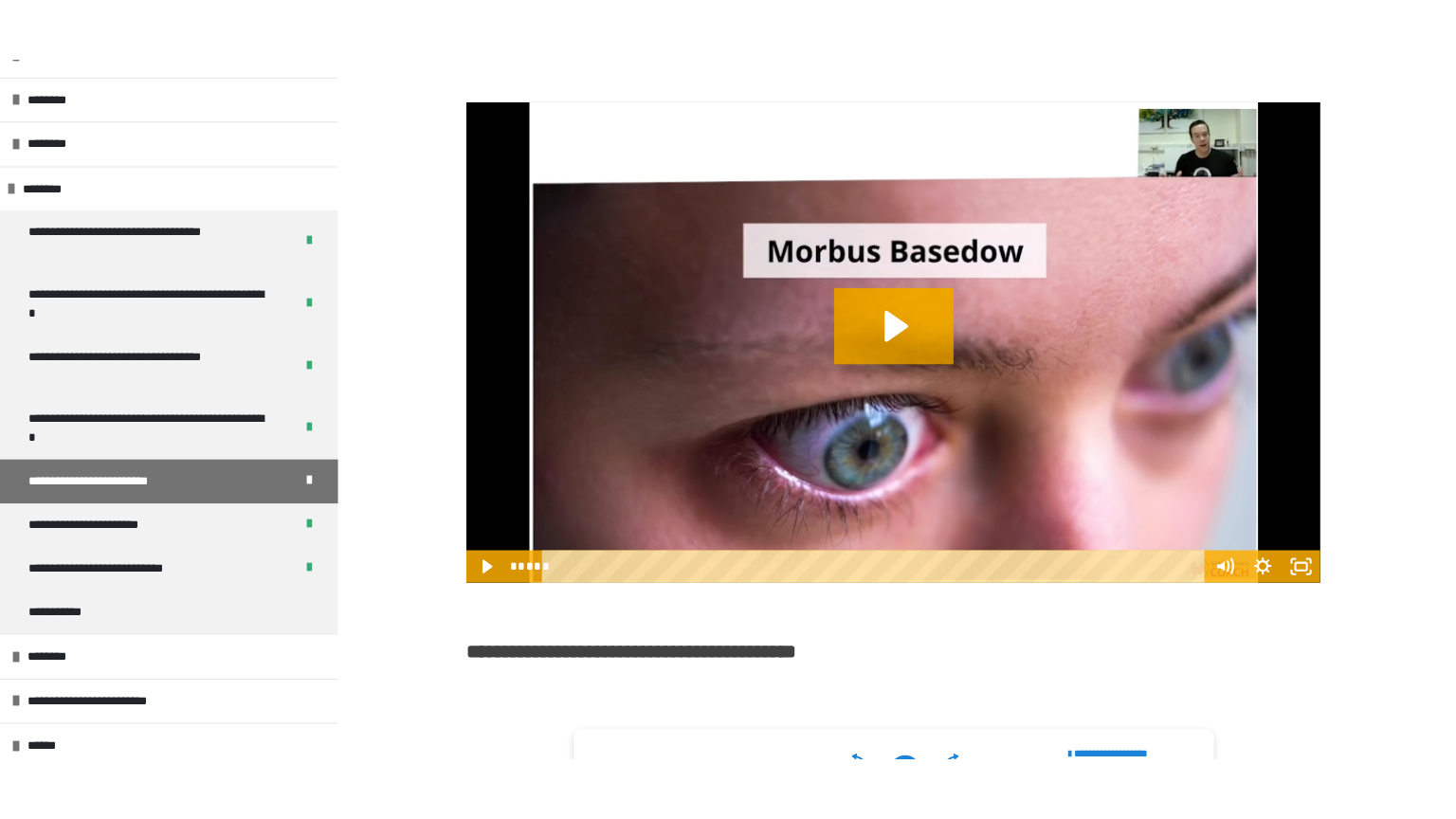 scroll, scrollTop: 1230, scrollLeft: 0, axis: vertical 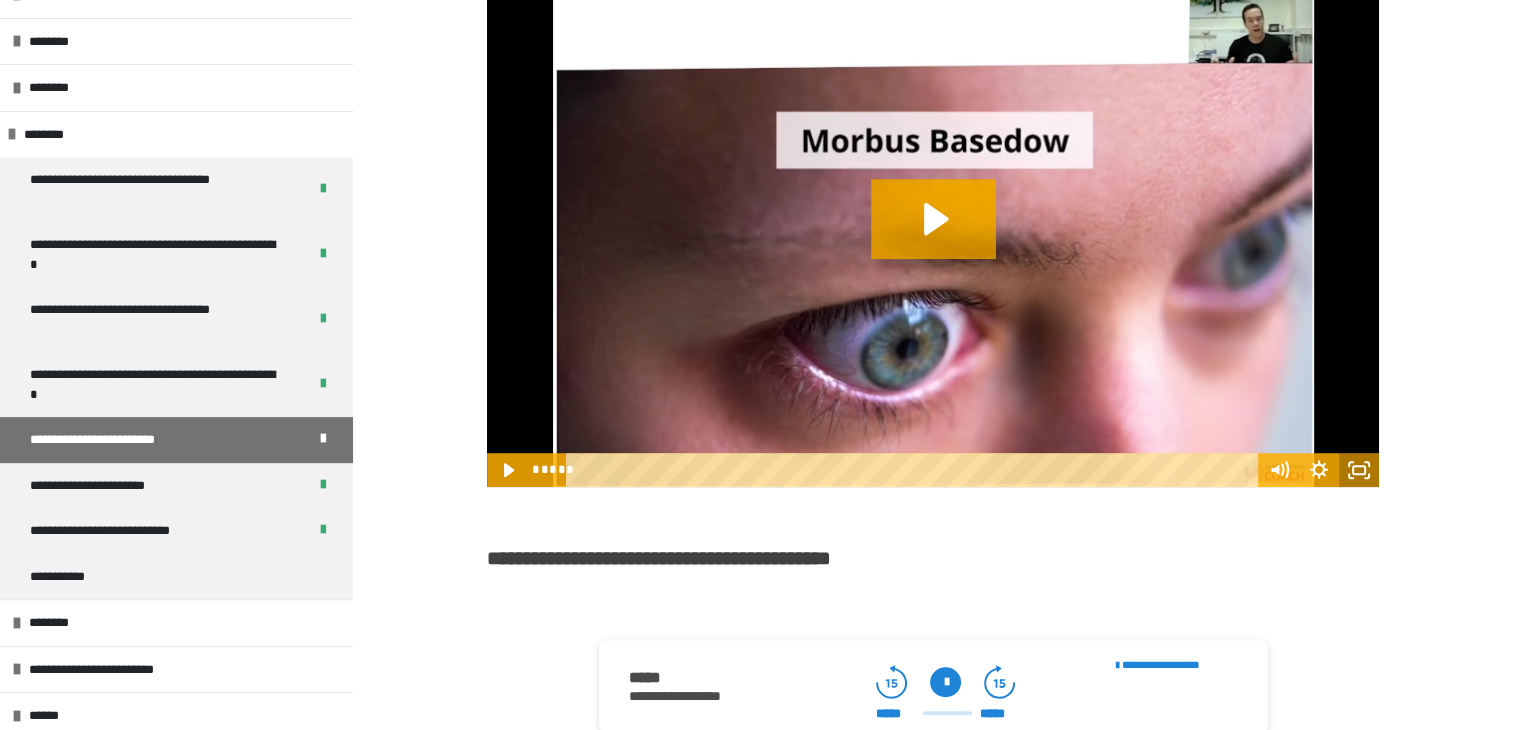 click 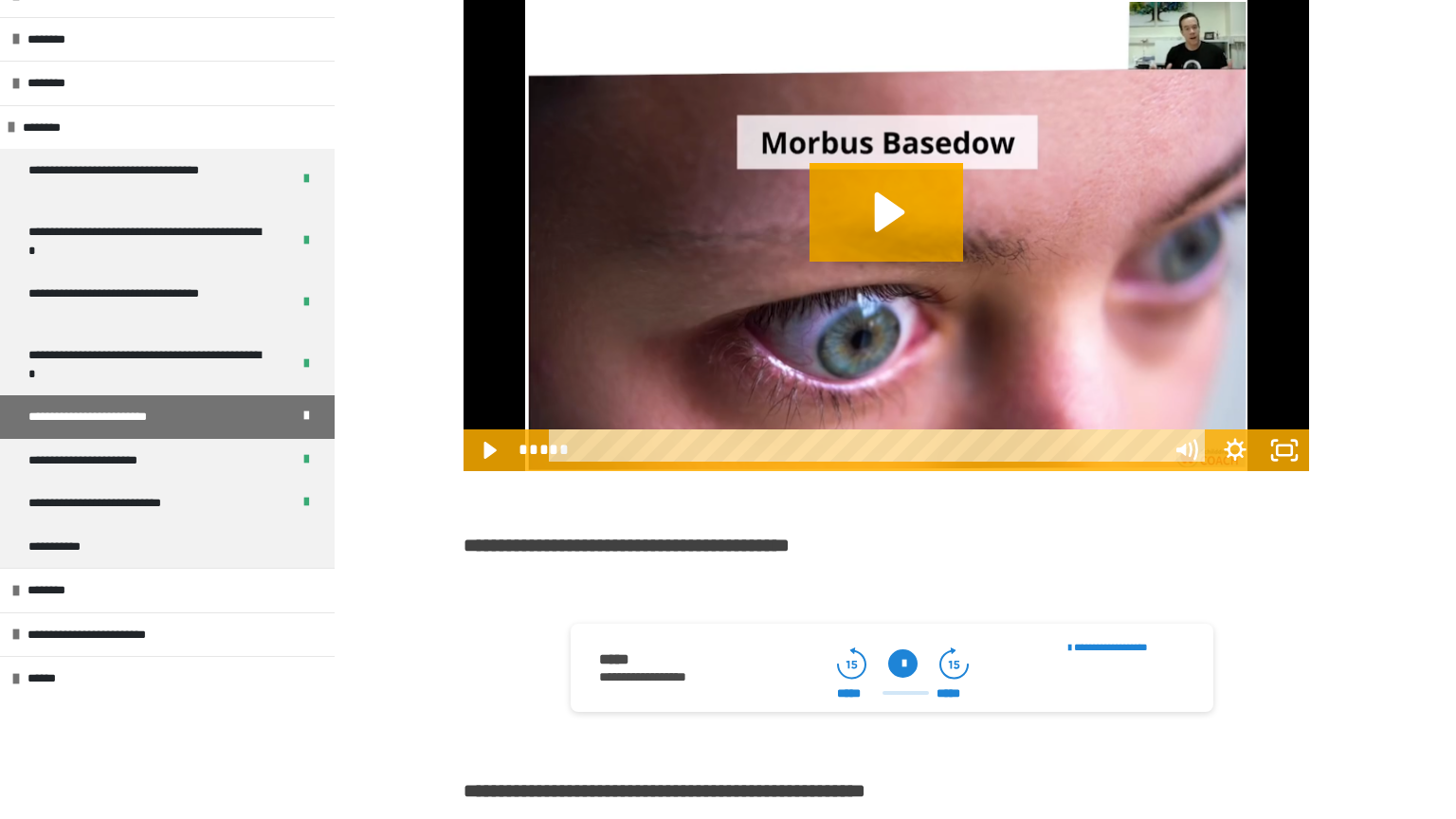 scroll, scrollTop: 490, scrollLeft: 0, axis: vertical 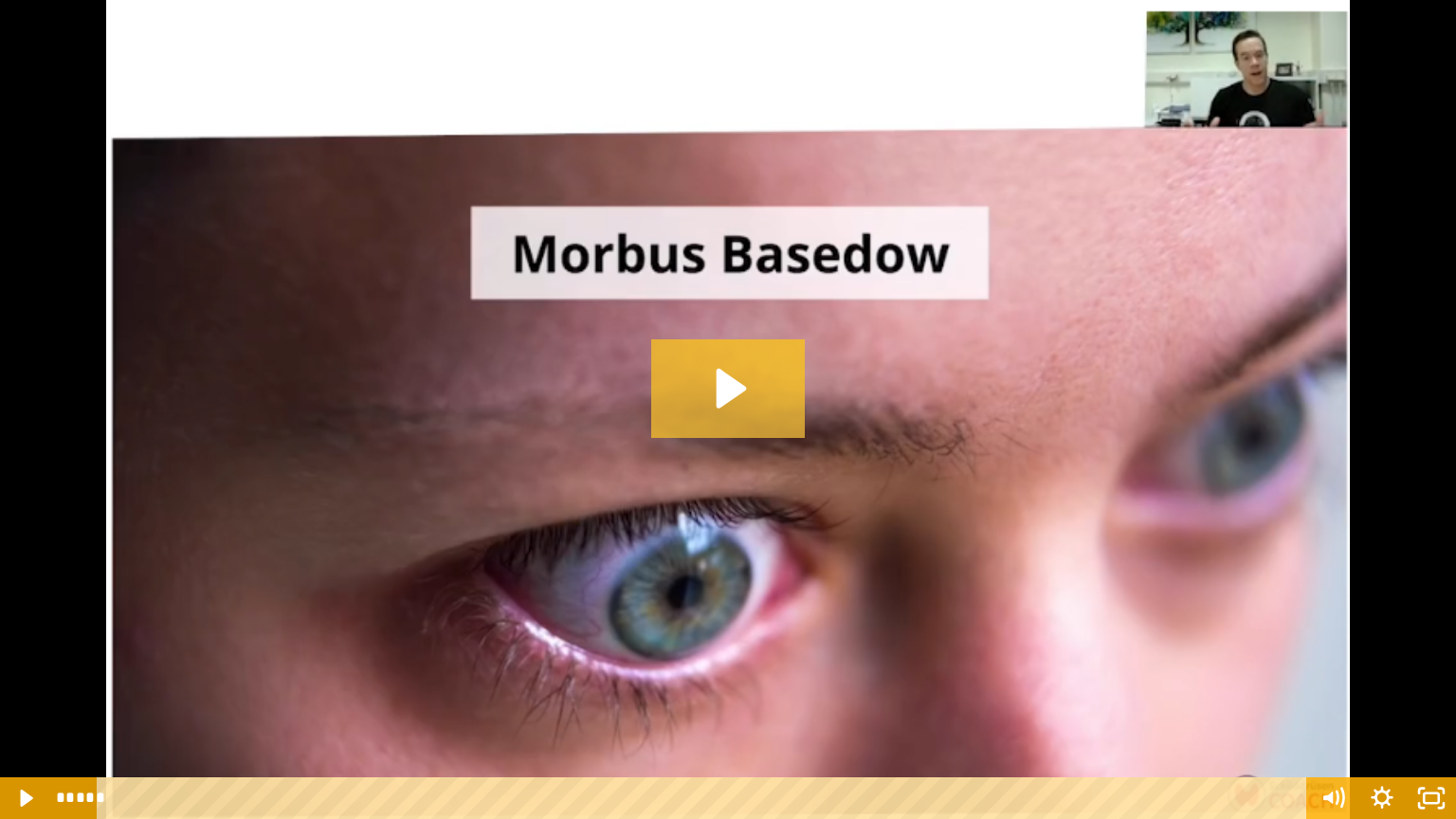 click 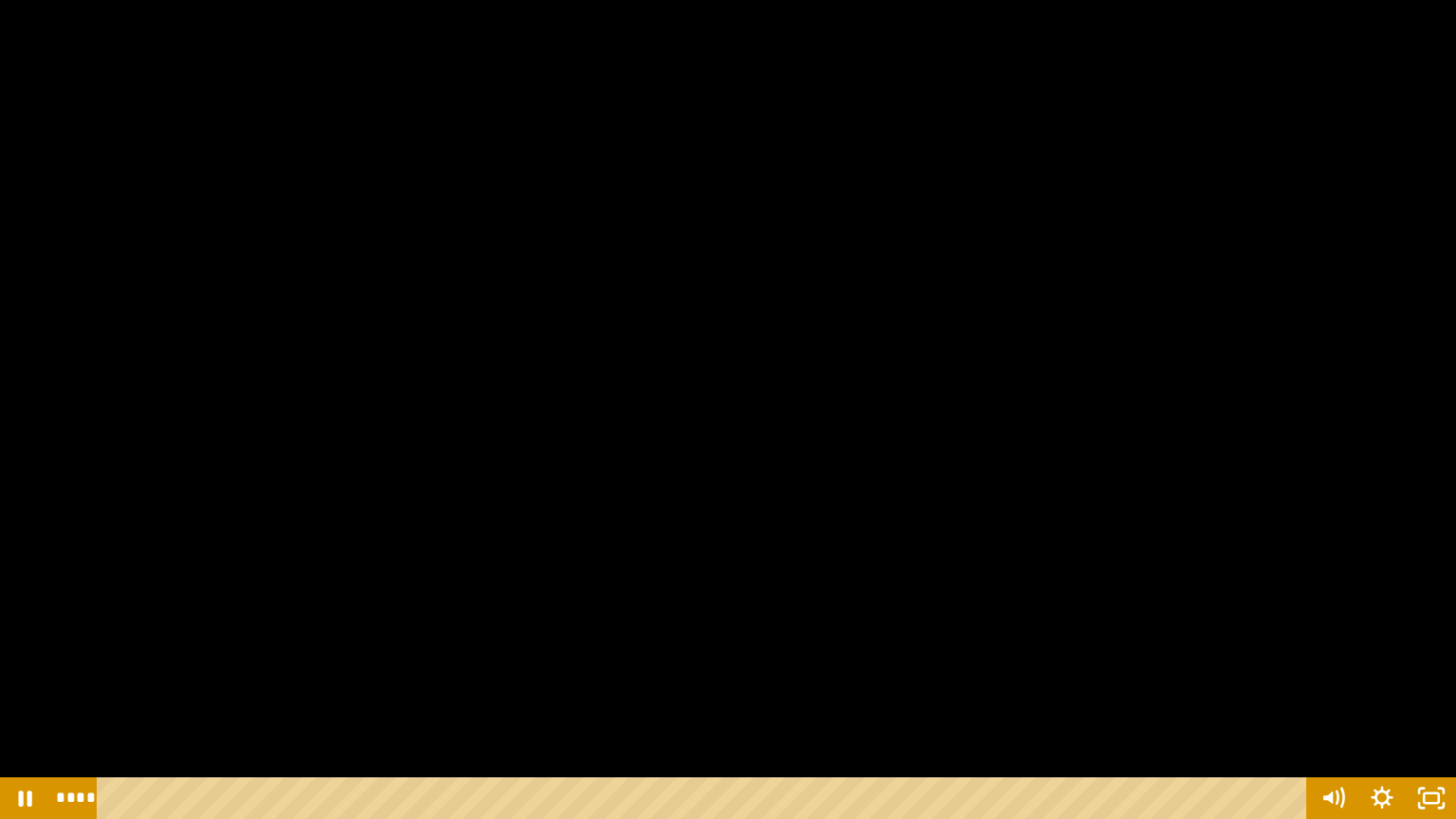 click at bounding box center (728, 410) 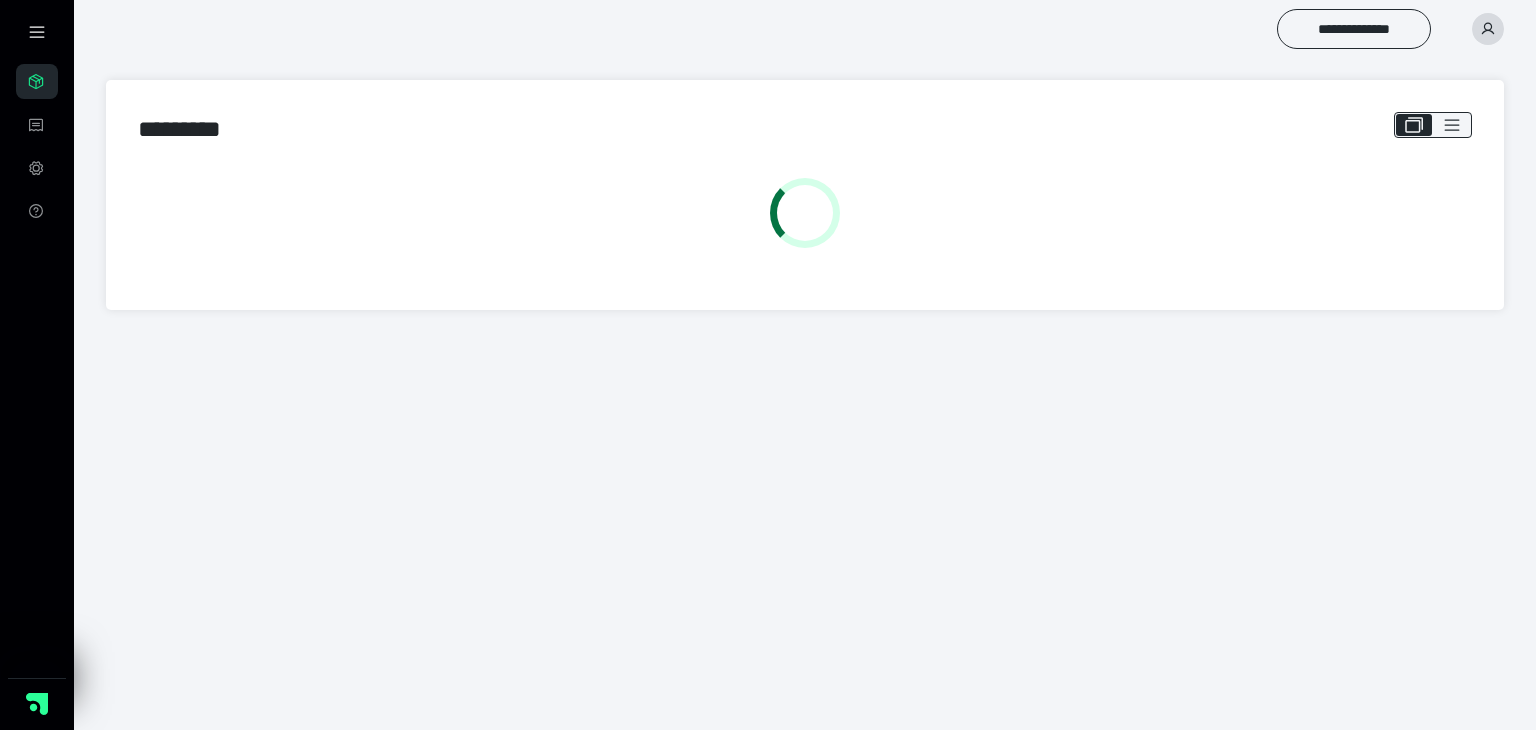 scroll, scrollTop: 0, scrollLeft: 0, axis: both 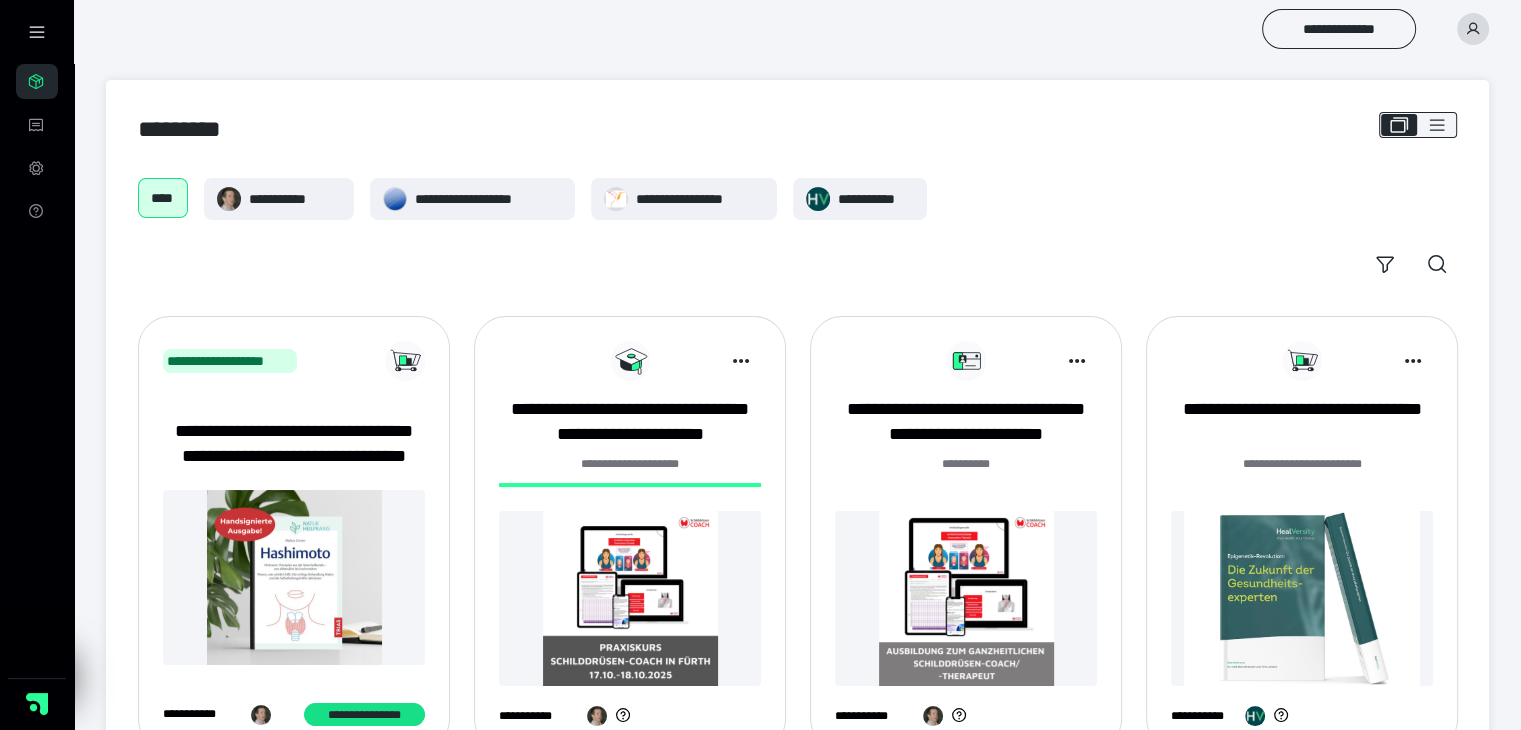 click on "**********" at bounding box center (966, 541) 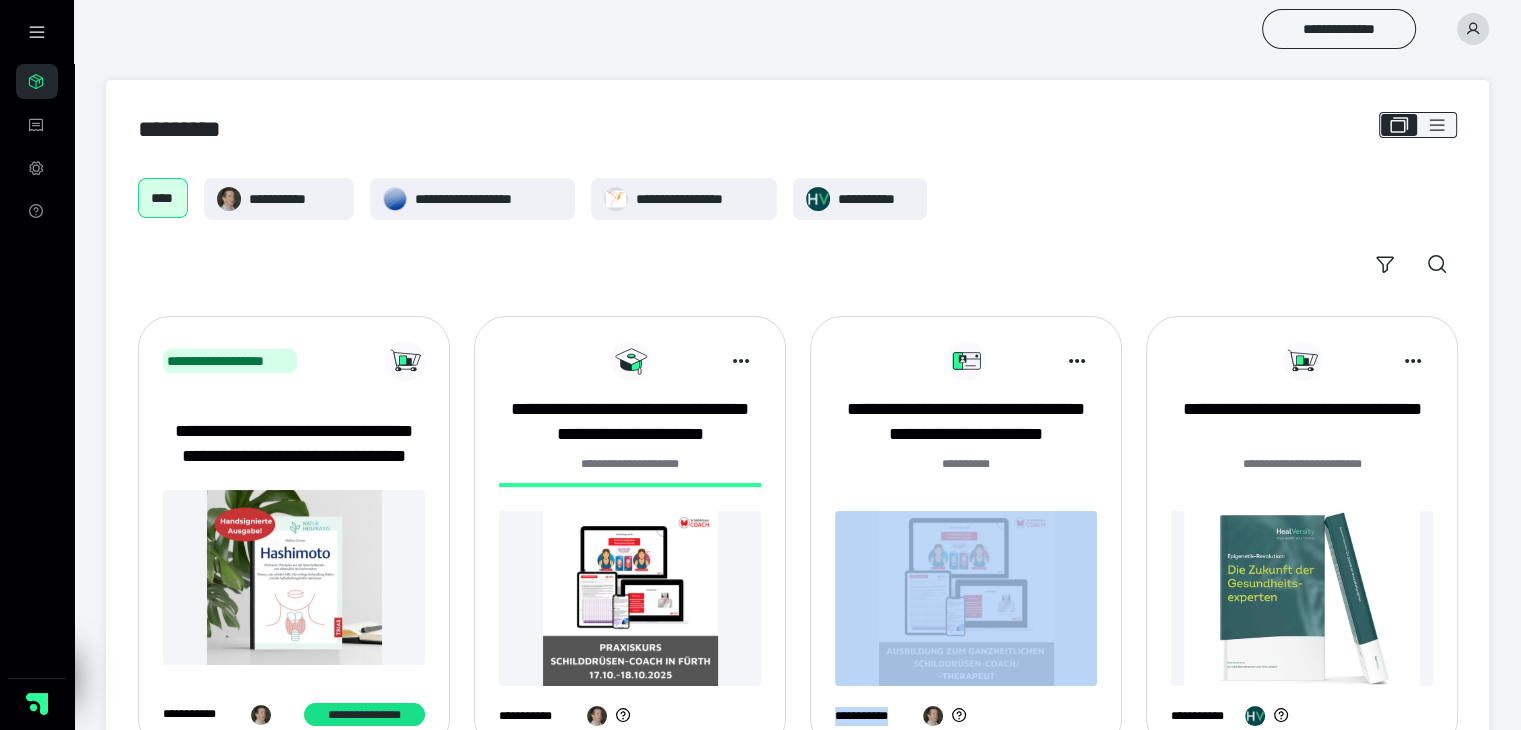 click on "**********" at bounding box center (966, 541) 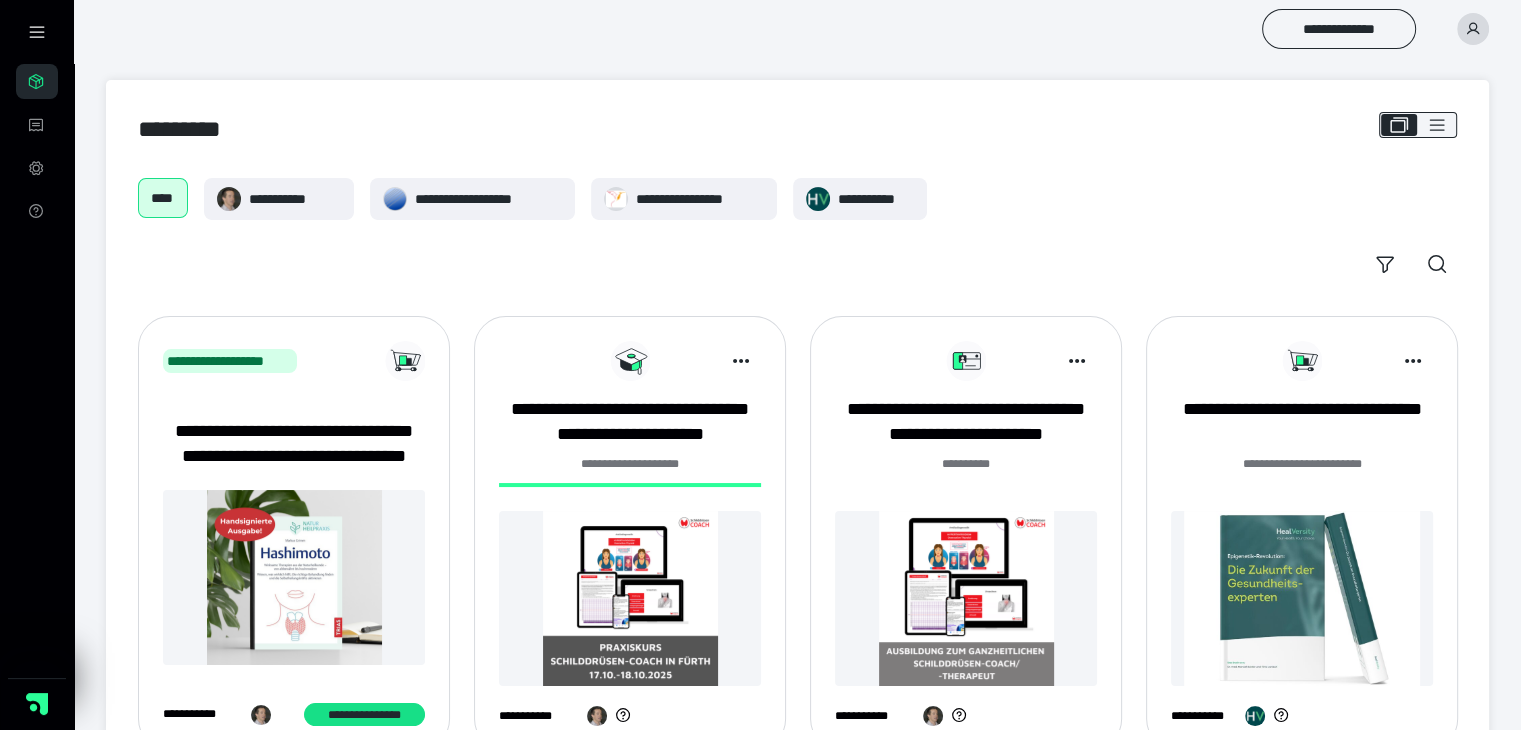 click on "**********" at bounding box center [966, 541] 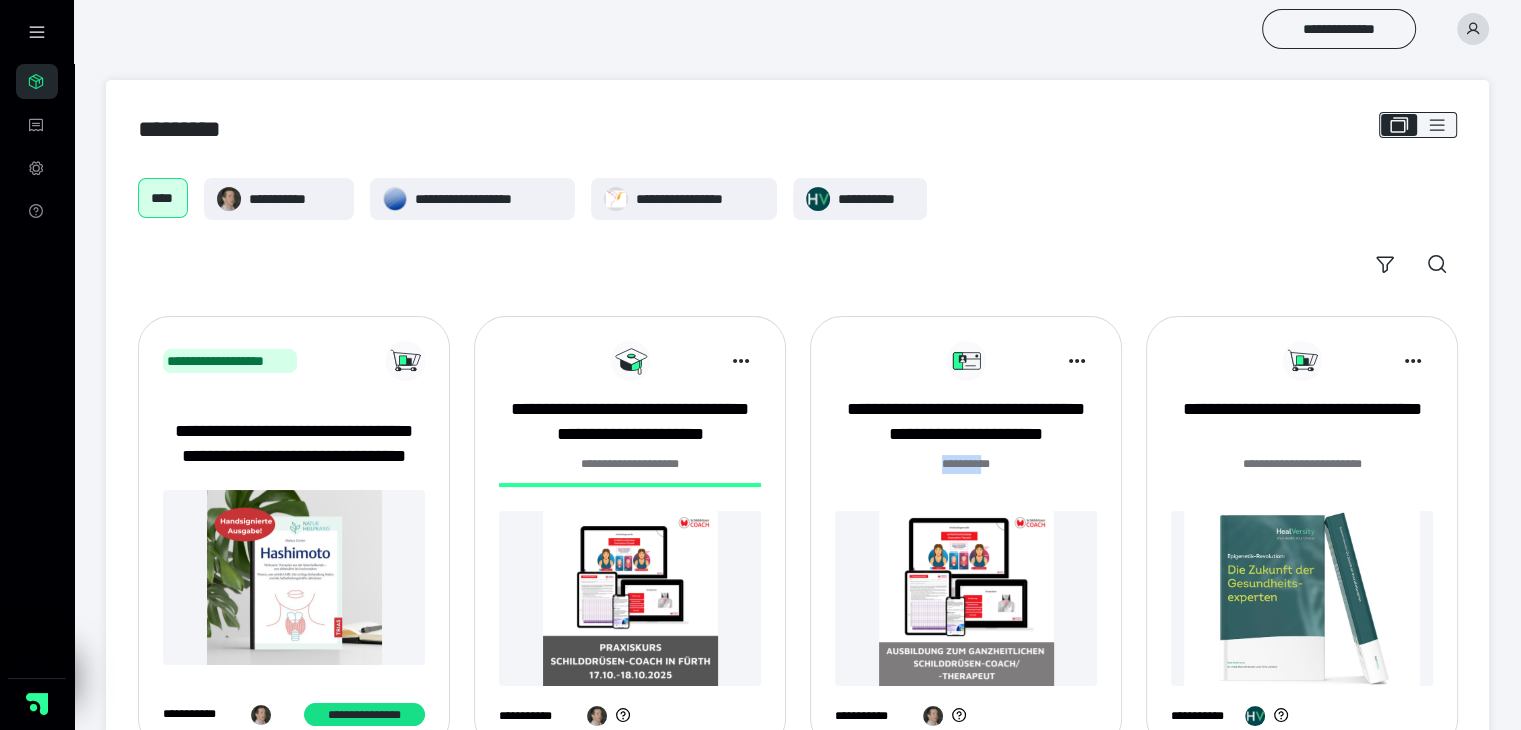 click on "**********" at bounding box center [966, 541] 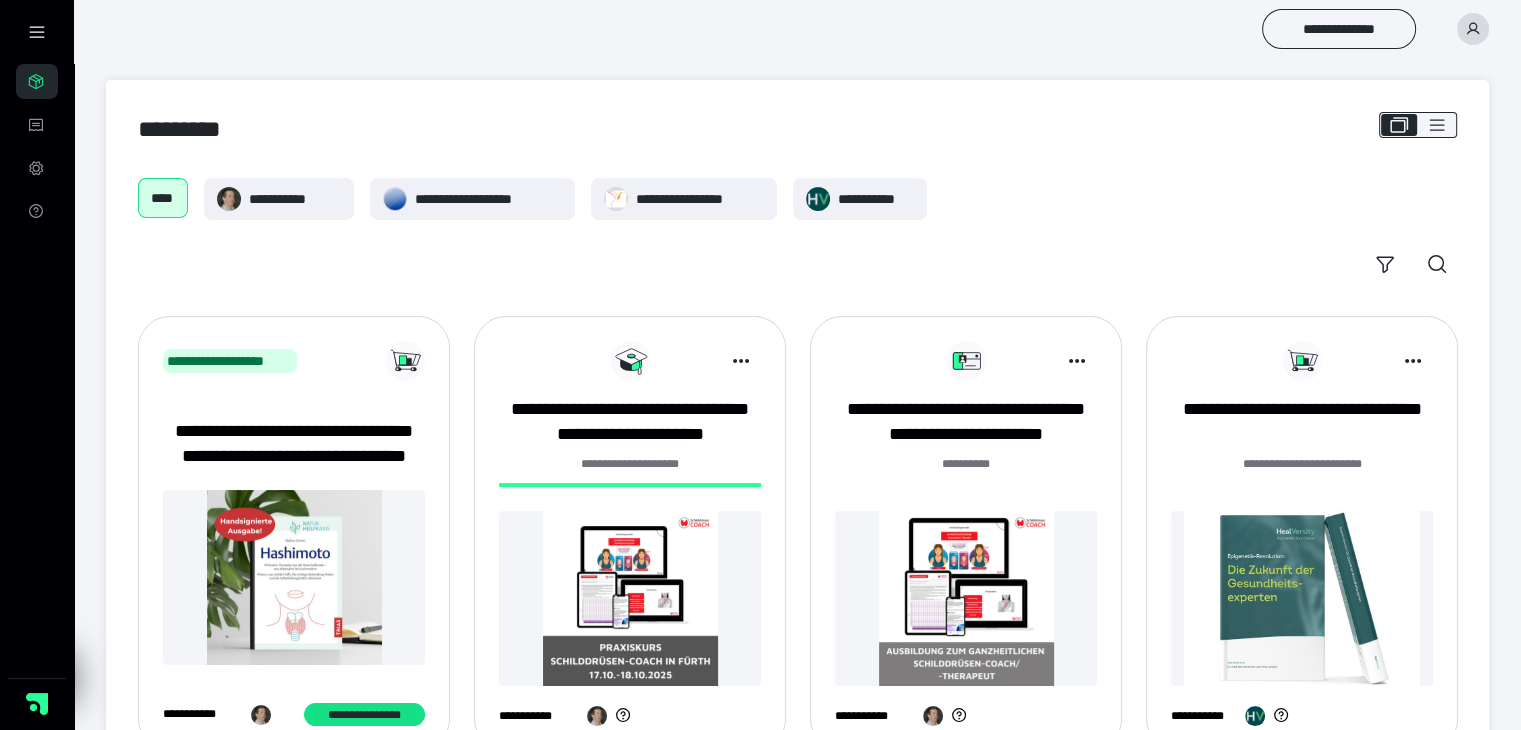 click on "**********" at bounding box center (966, 533) 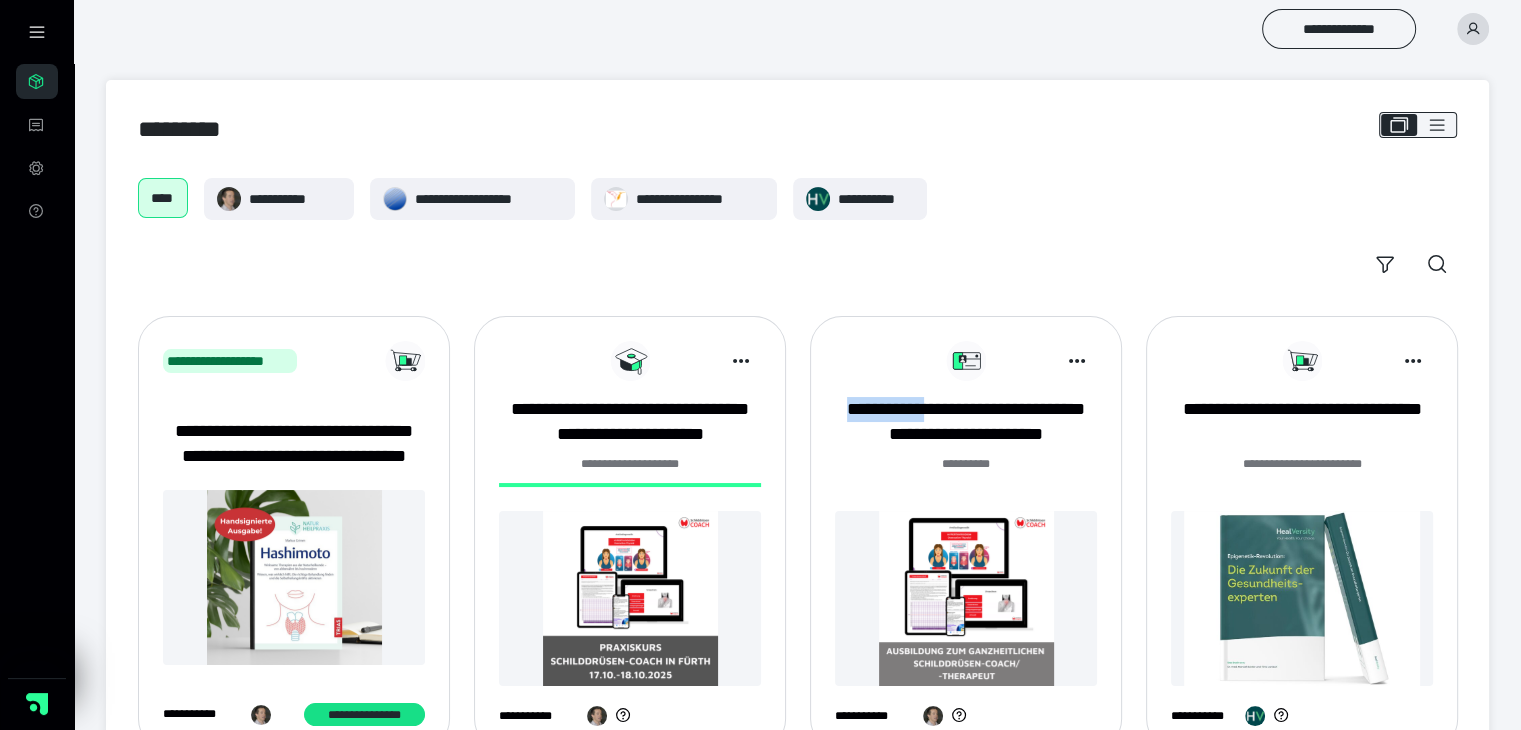 click on "**********" at bounding box center [966, 533] 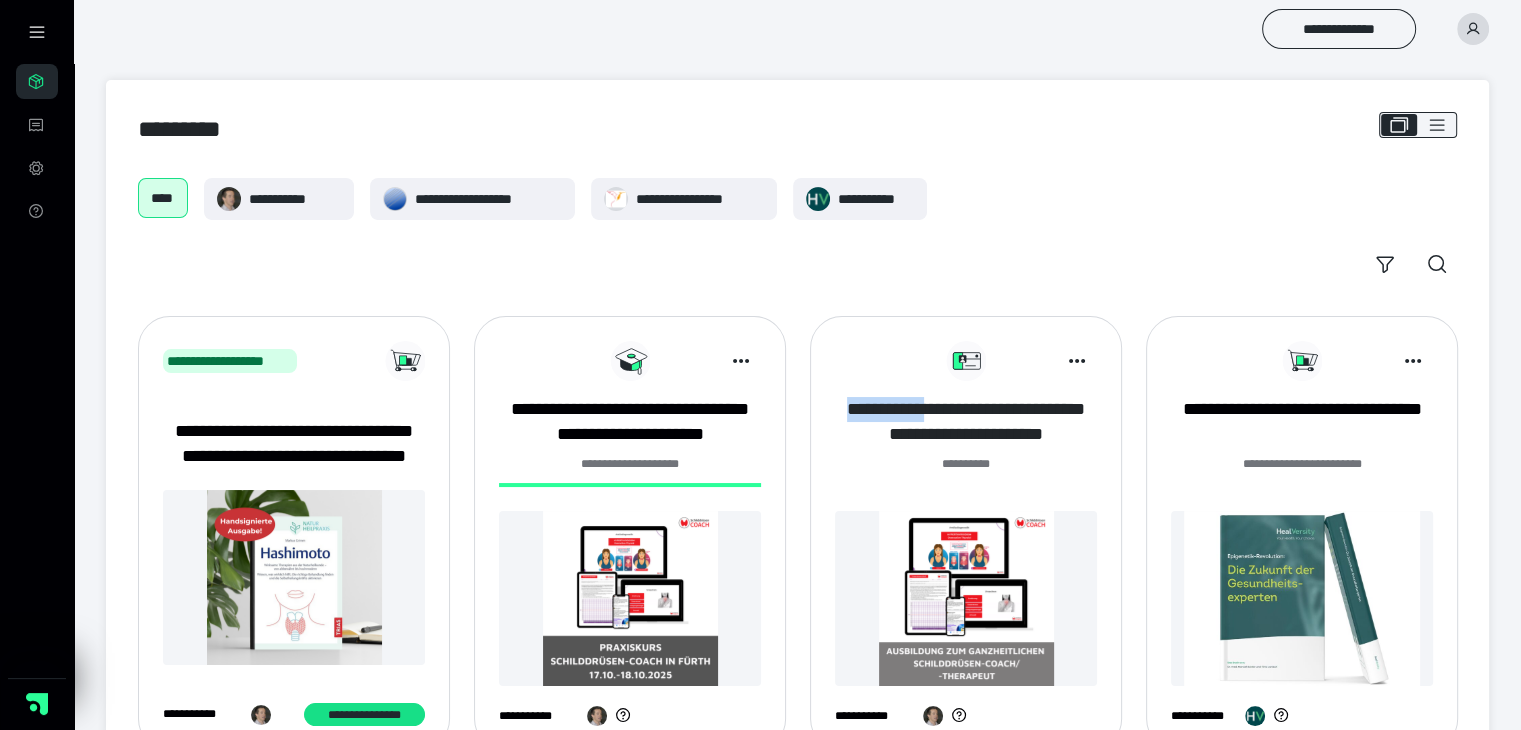 click on "**********" at bounding box center [966, 422] 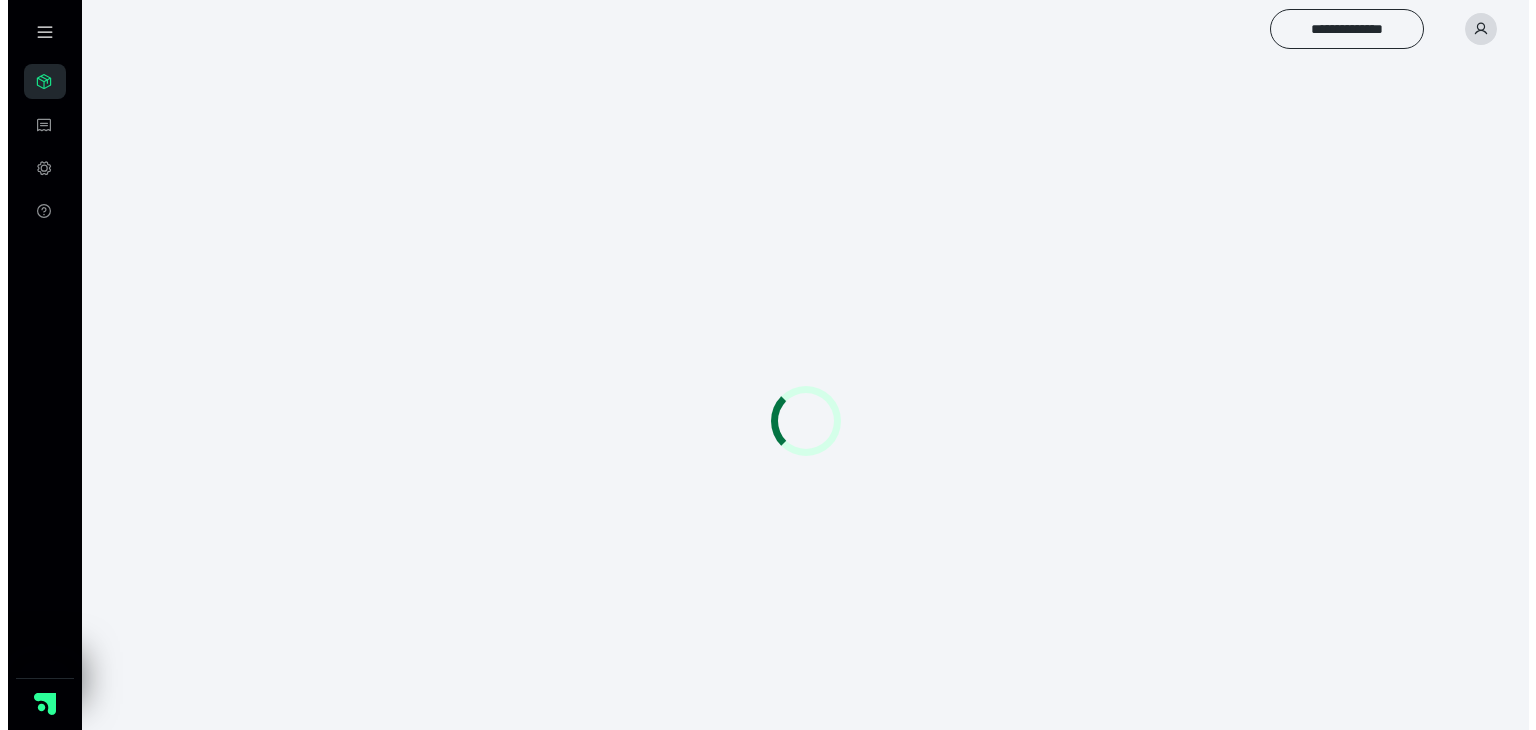 scroll, scrollTop: 0, scrollLeft: 0, axis: both 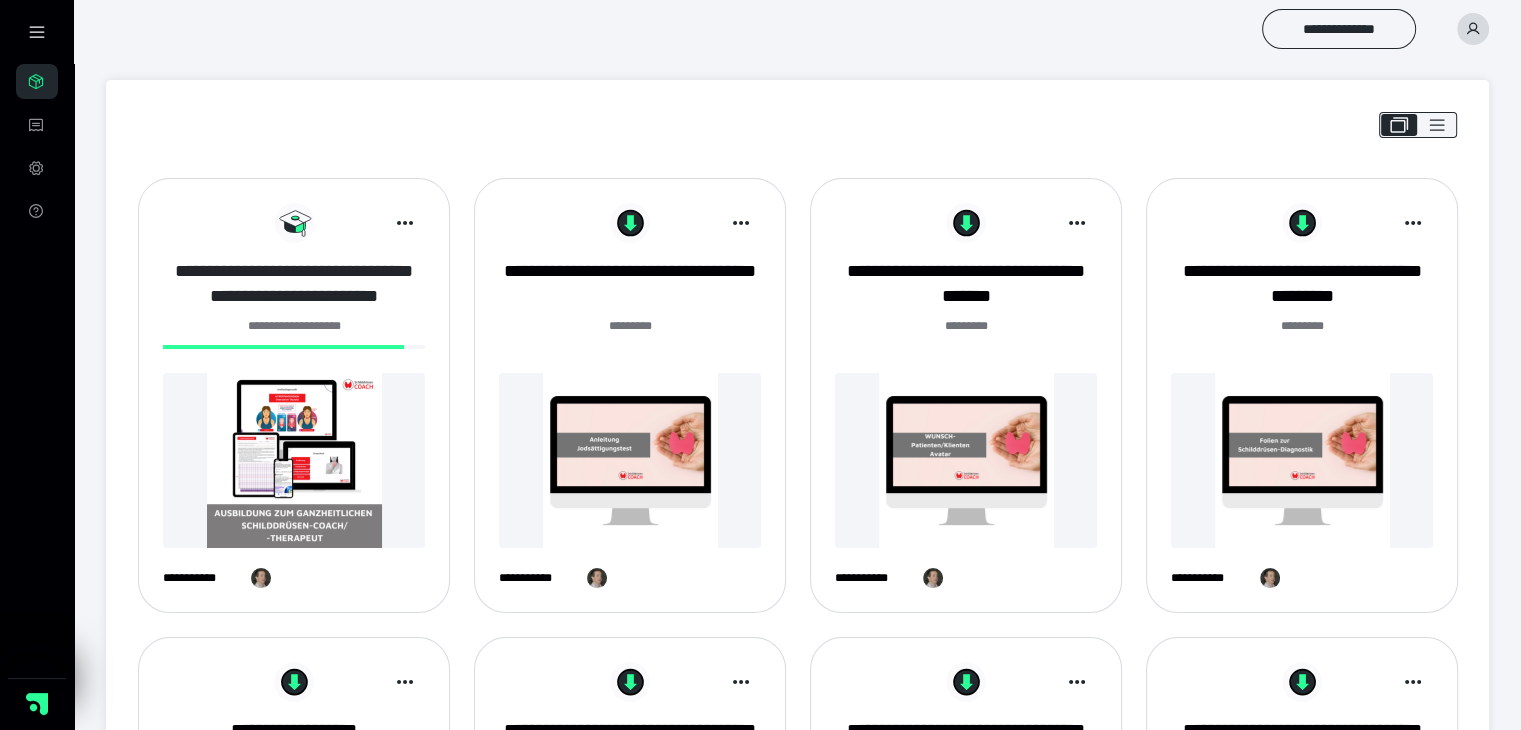 click on "**********" at bounding box center (294, 284) 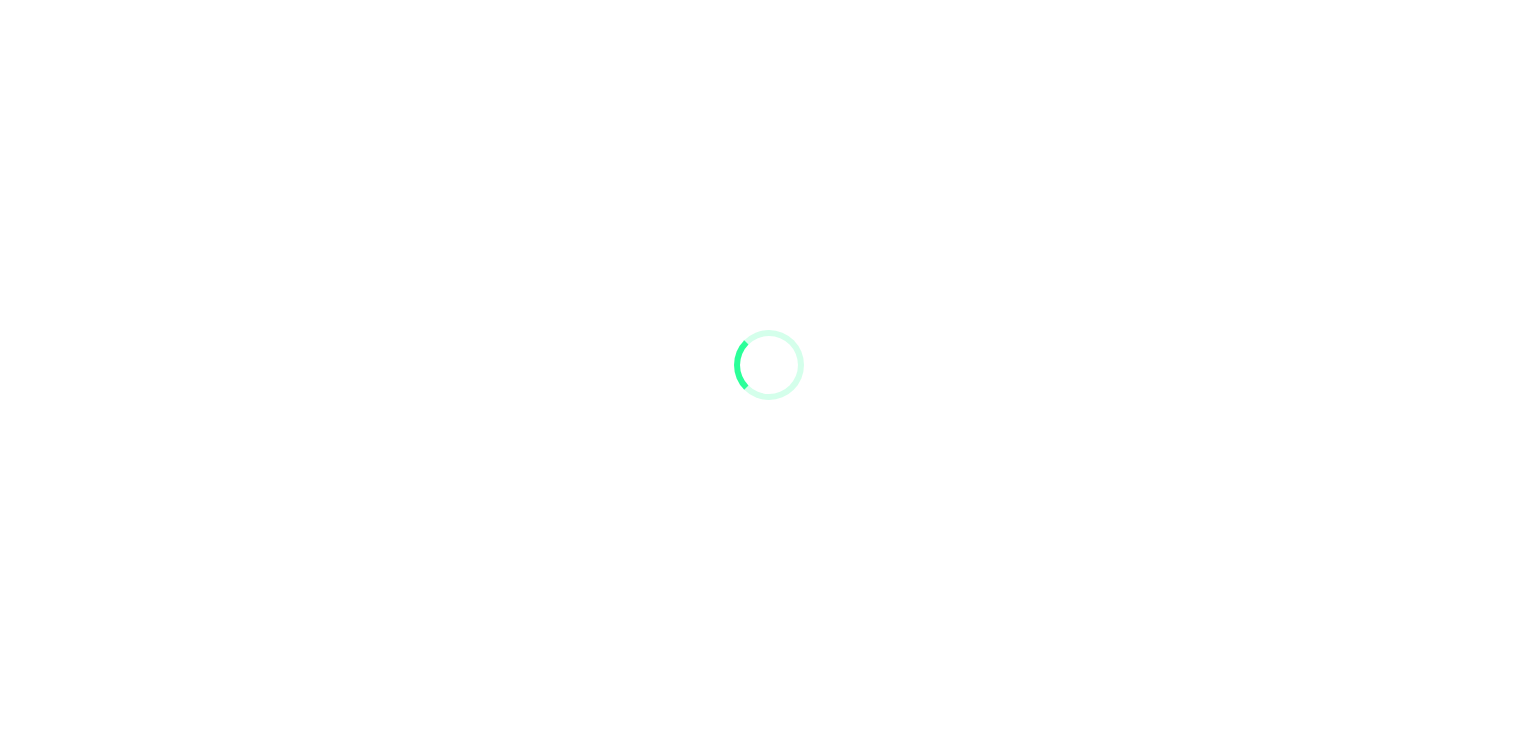 scroll, scrollTop: 0, scrollLeft: 0, axis: both 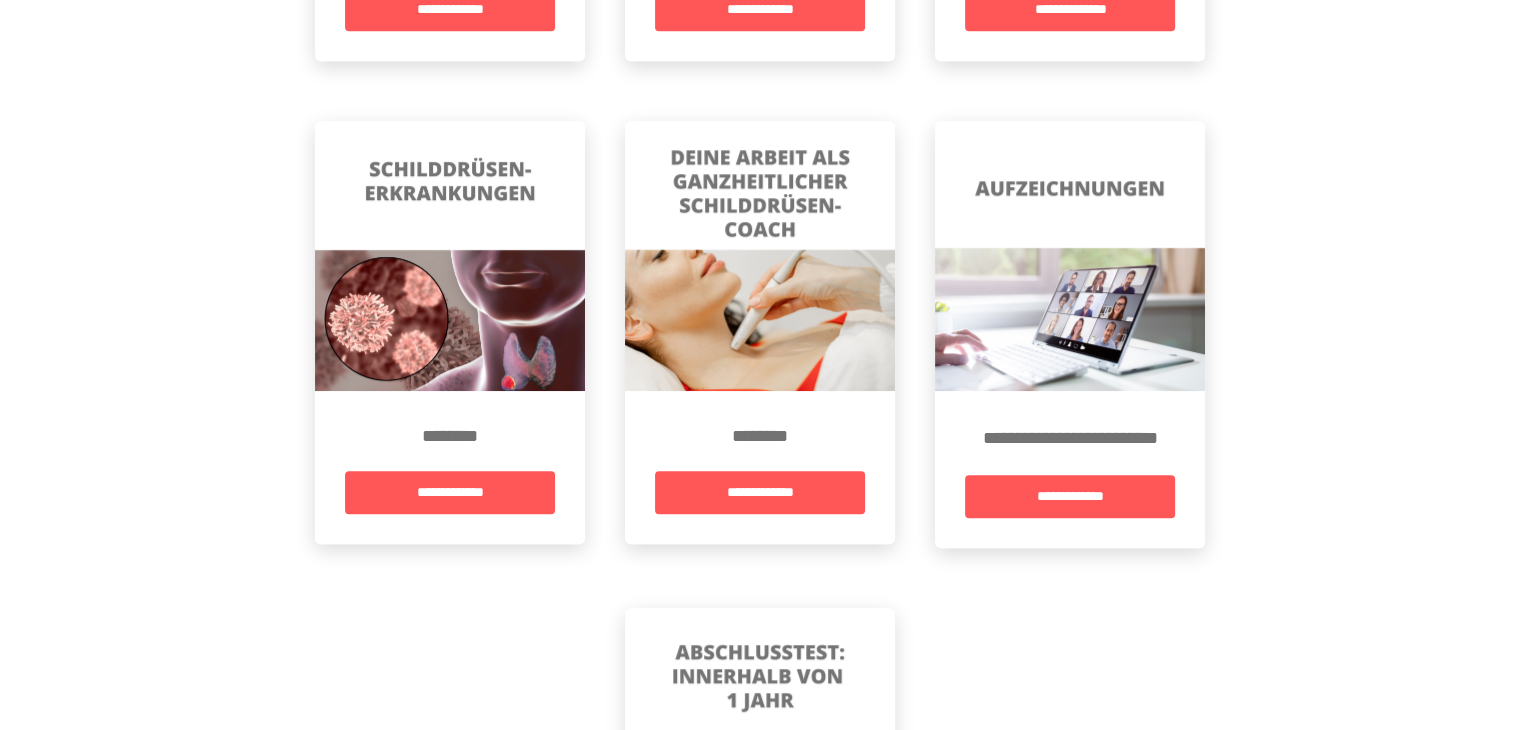 click on "**********" at bounding box center (450, 467) 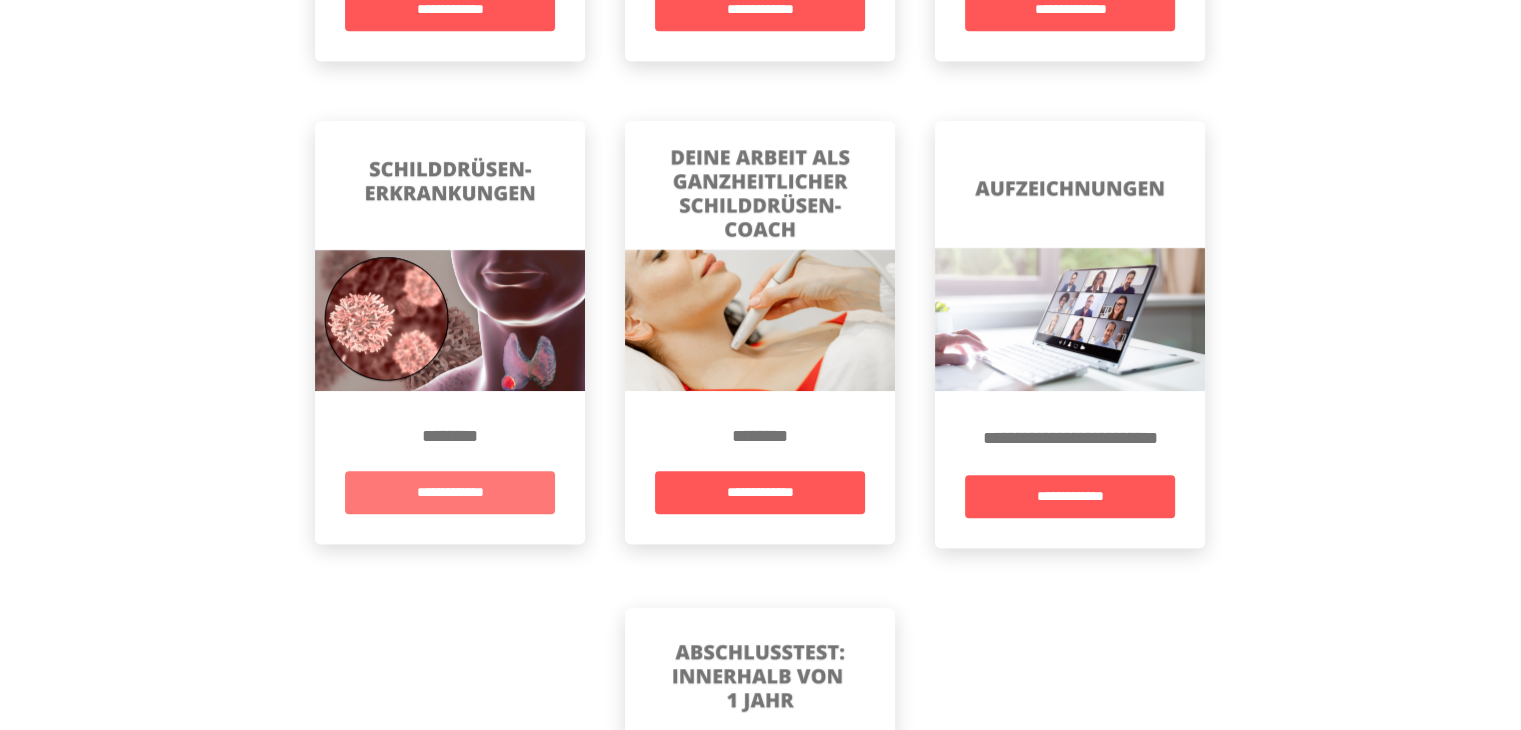 click on "**********" at bounding box center [450, 492] 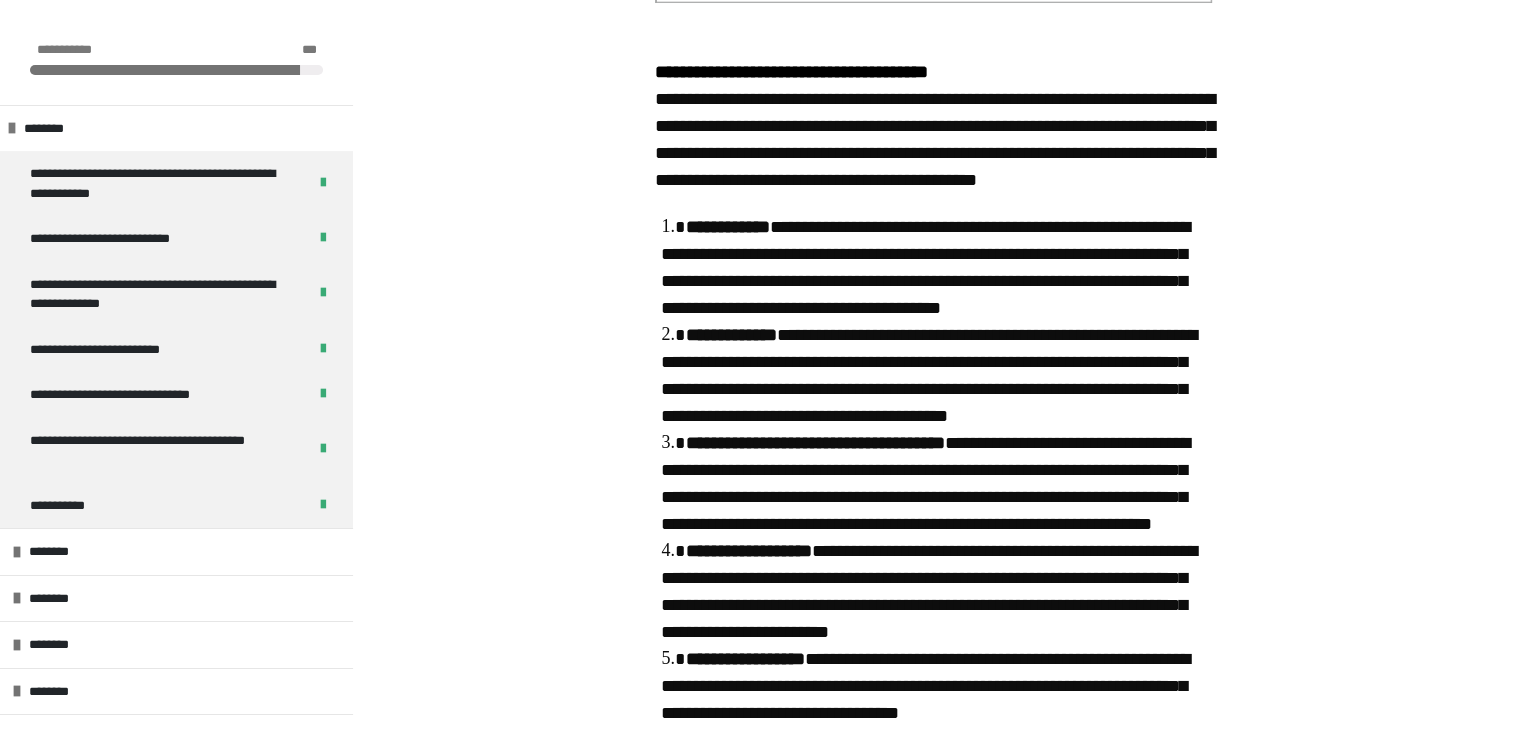 scroll, scrollTop: 904, scrollLeft: 0, axis: vertical 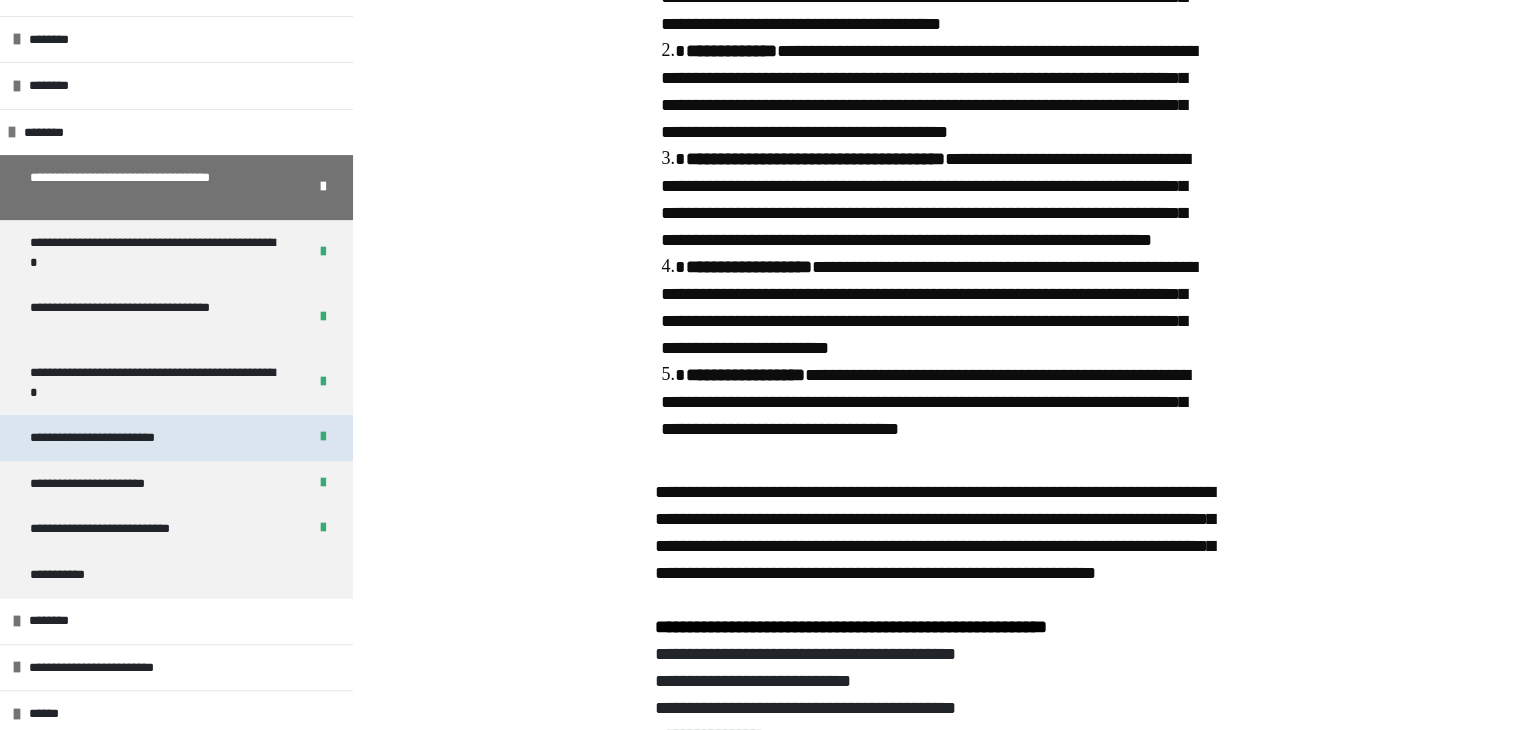 click on "**********" at bounding box center [120, 438] 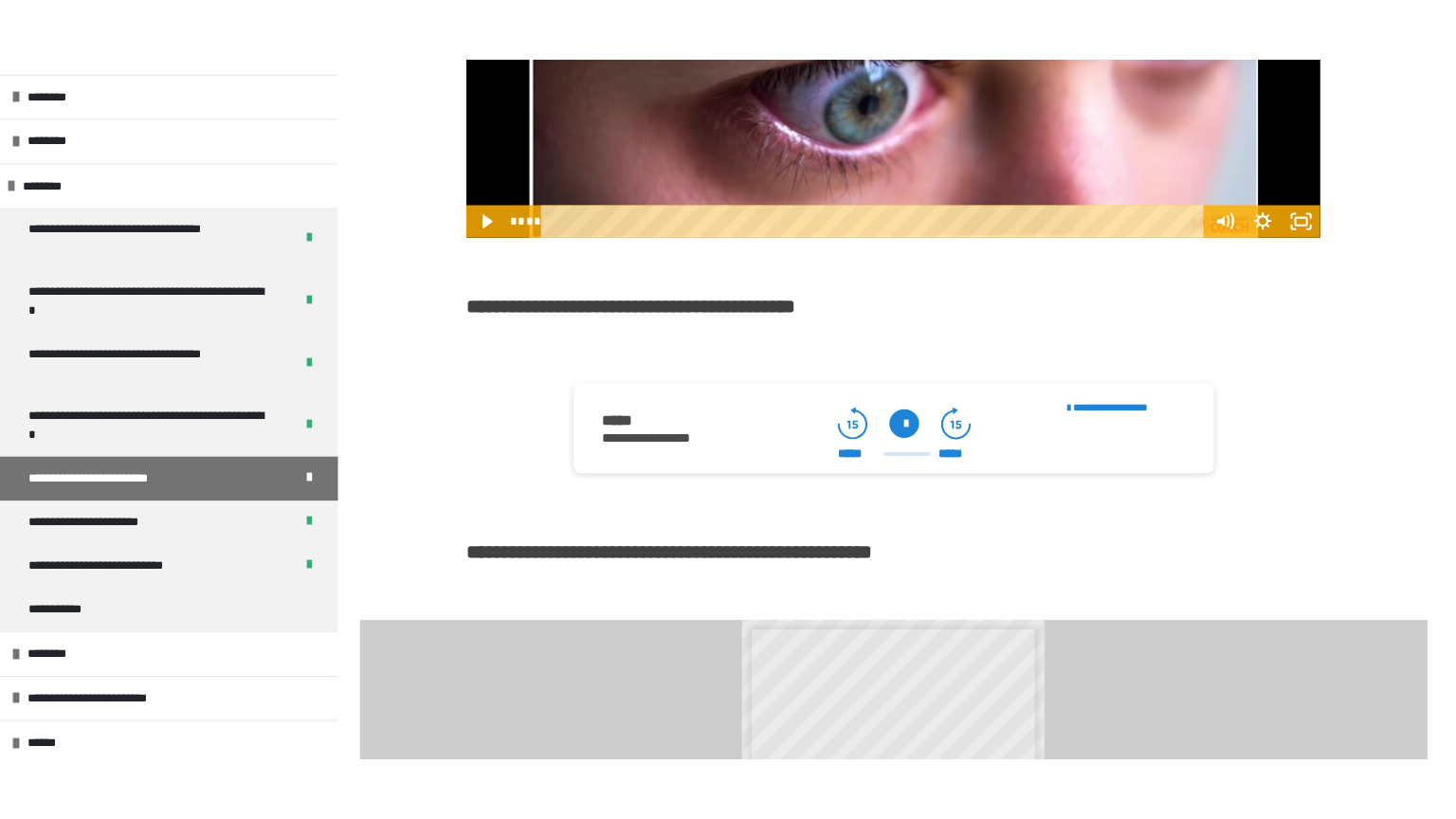 scroll, scrollTop: 1194, scrollLeft: 0, axis: vertical 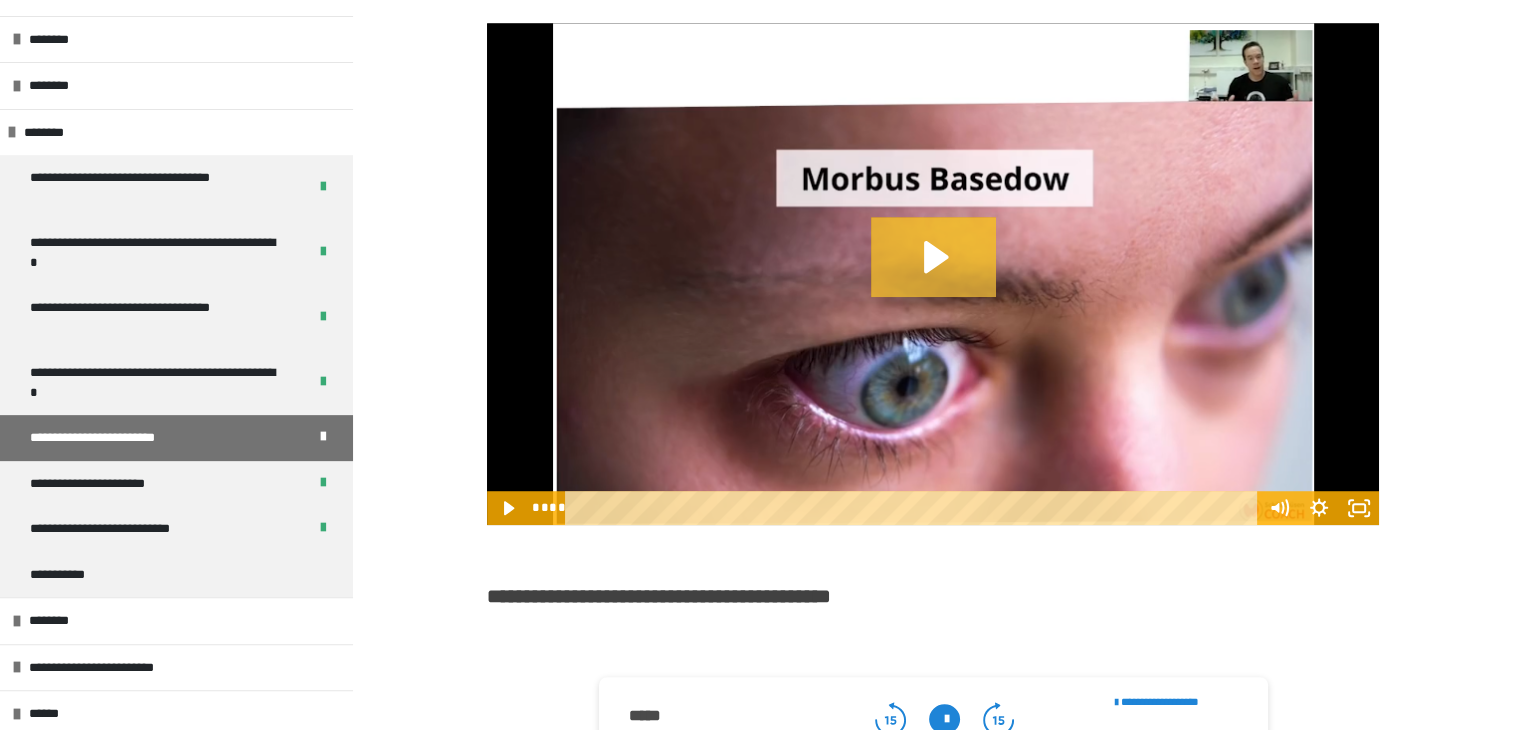 click 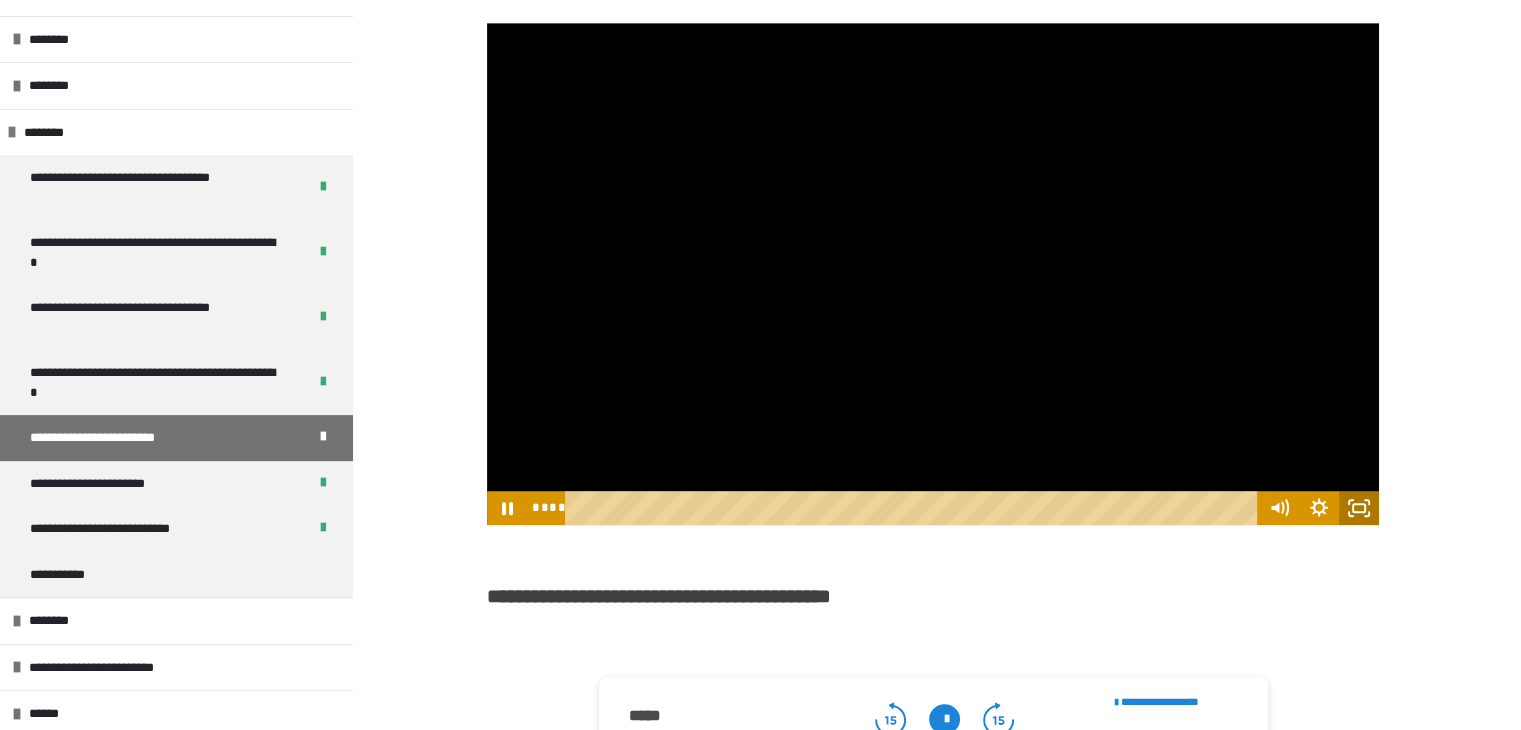 click 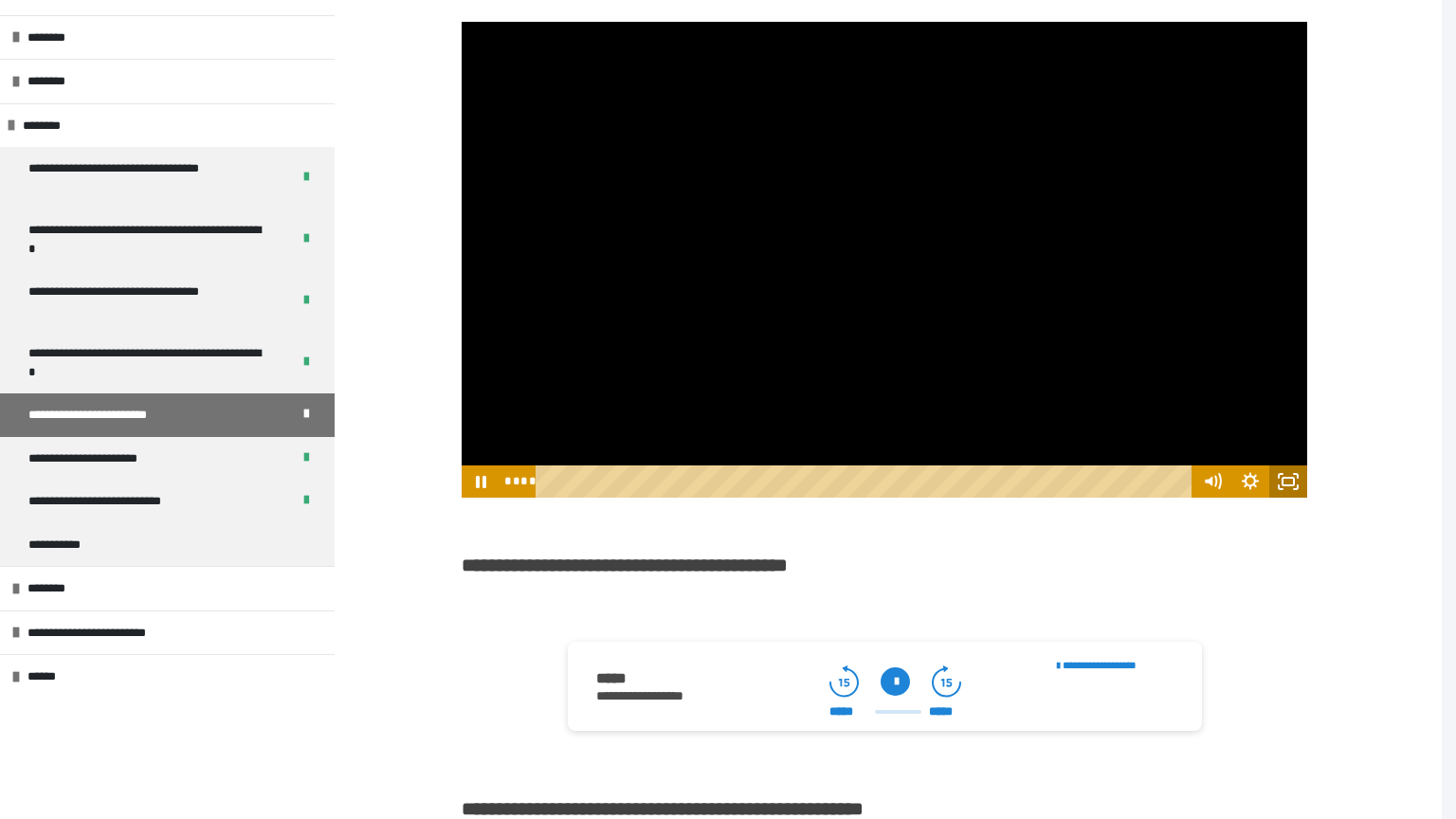 scroll, scrollTop: 490, scrollLeft: 0, axis: vertical 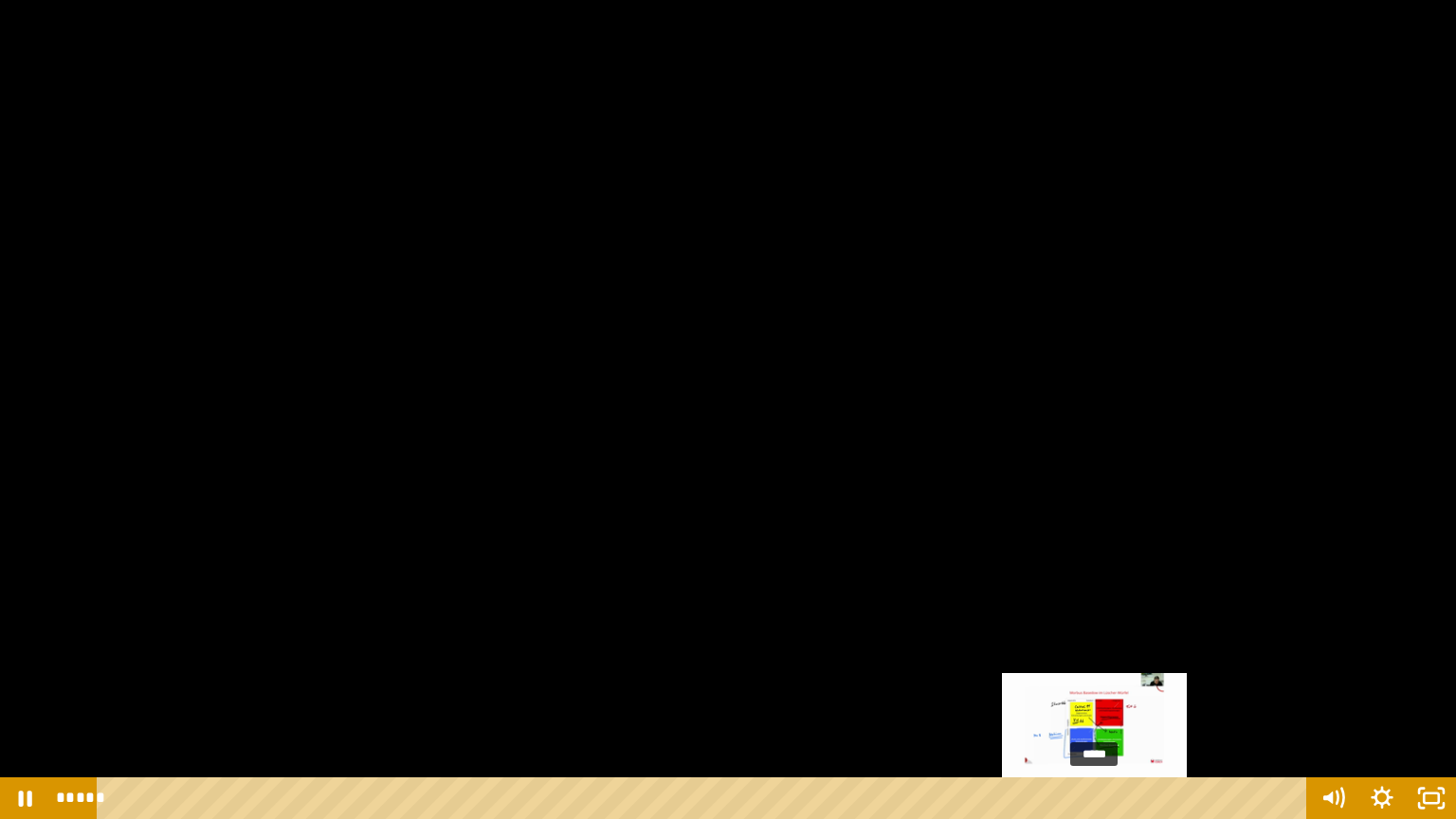 click on "*****" at bounding box center [705, 798] 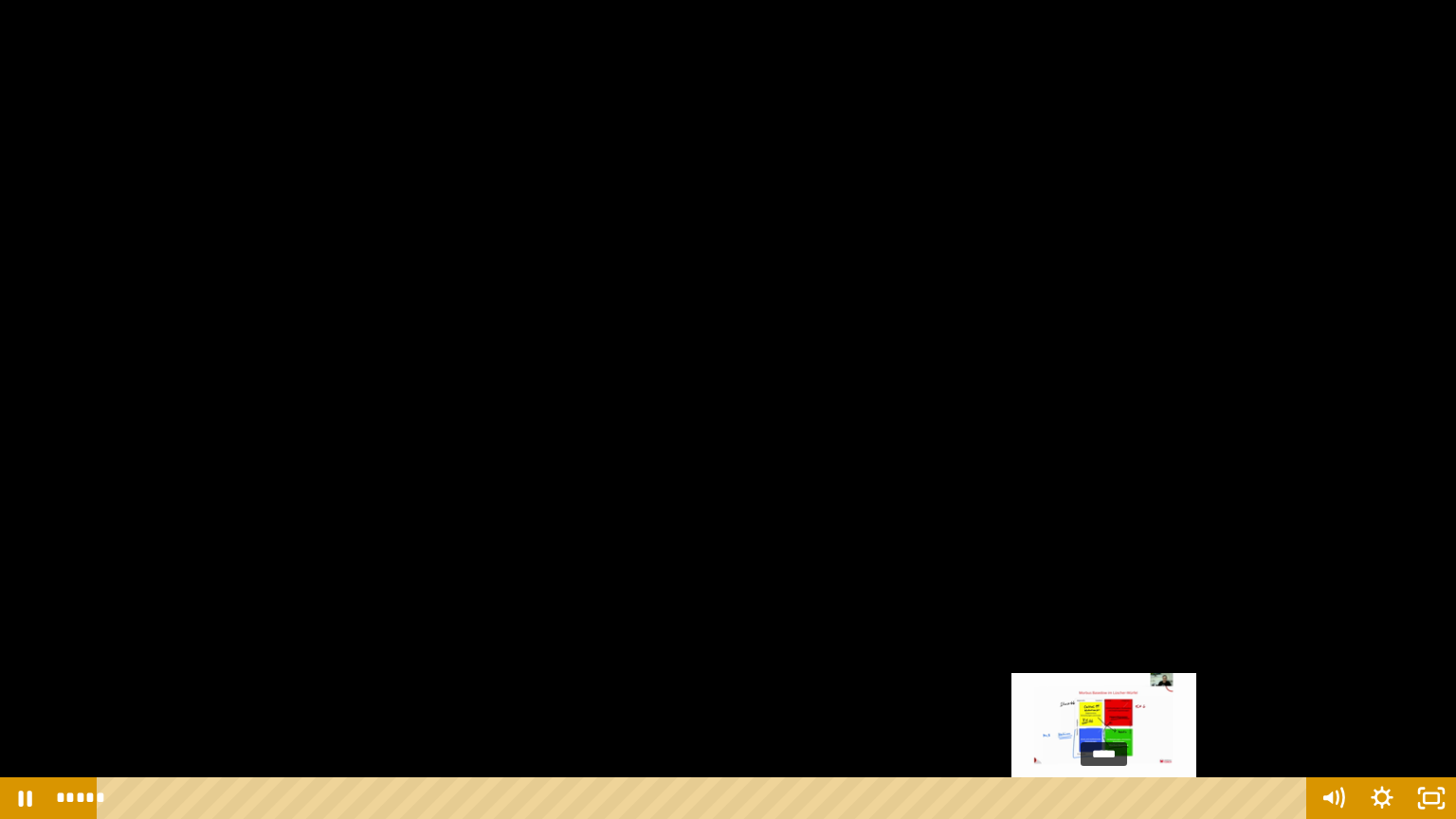 click on "*****" at bounding box center (705, 798) 